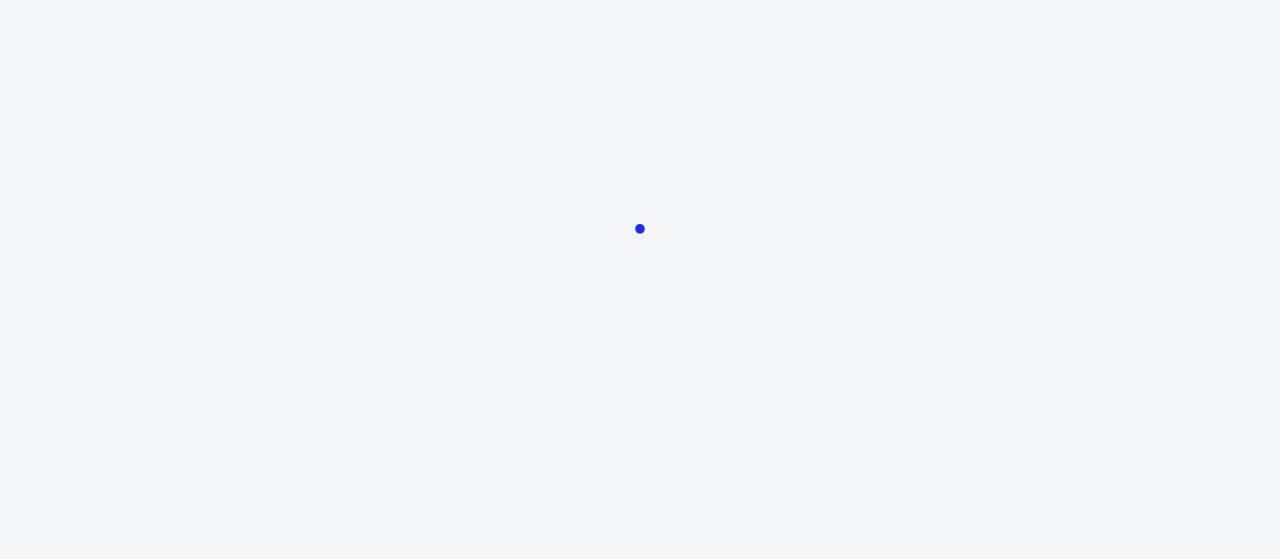 scroll, scrollTop: 0, scrollLeft: 0, axis: both 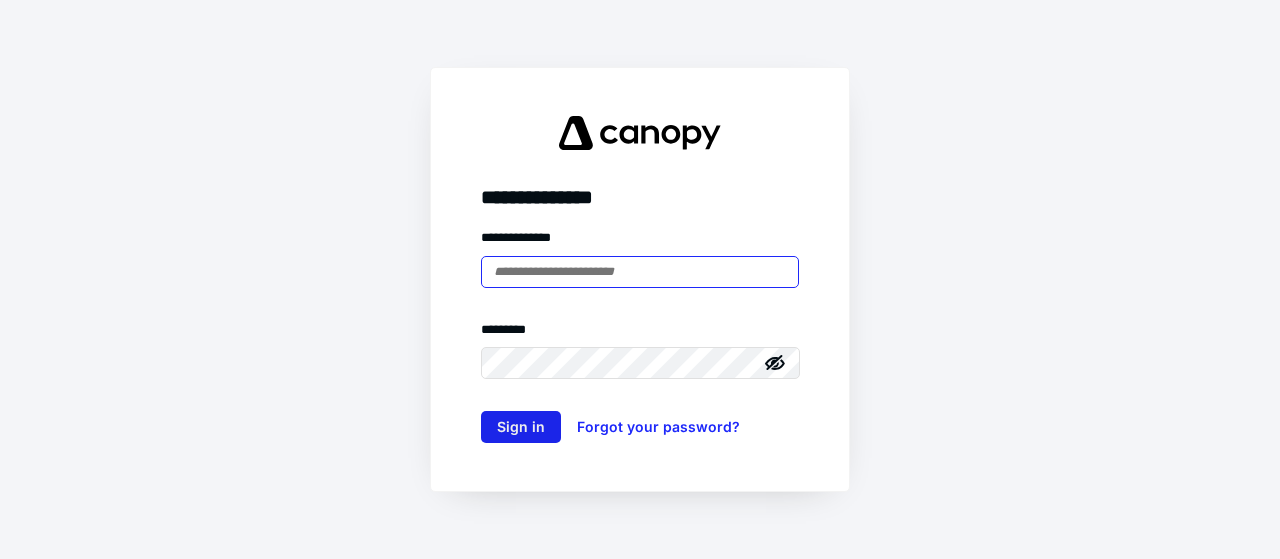type on "**********" 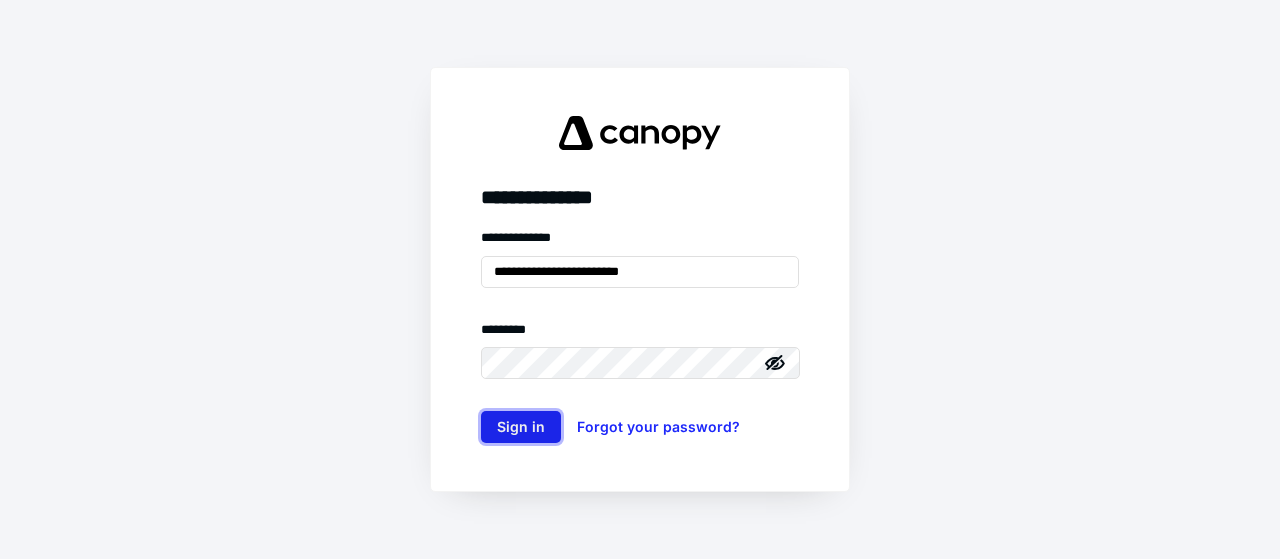 click on "Sign in" at bounding box center [521, 427] 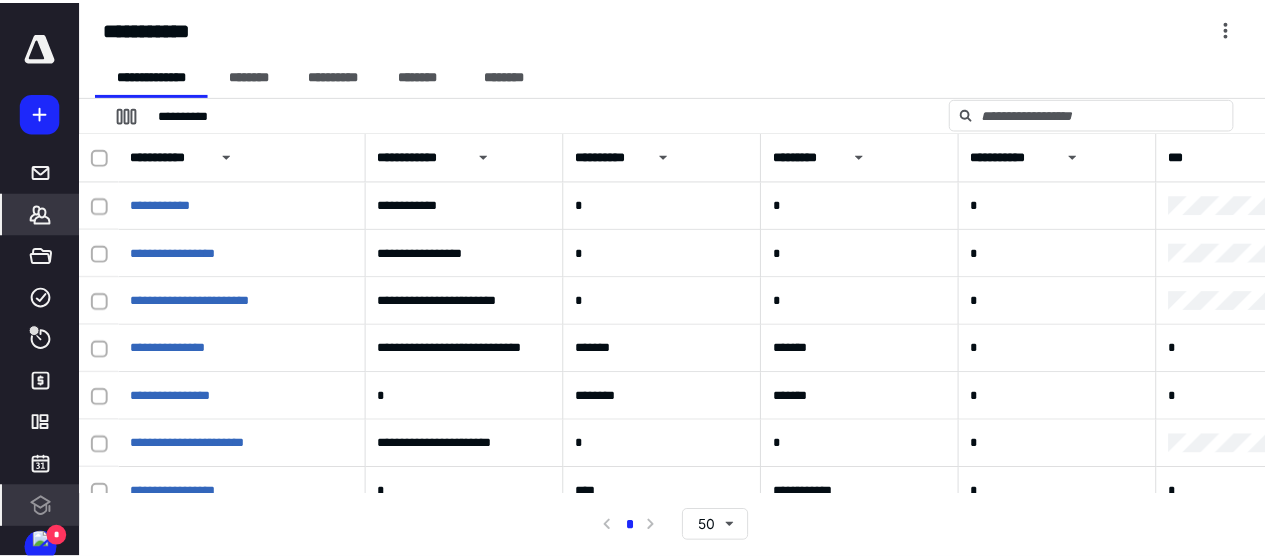 scroll, scrollTop: 0, scrollLeft: 0, axis: both 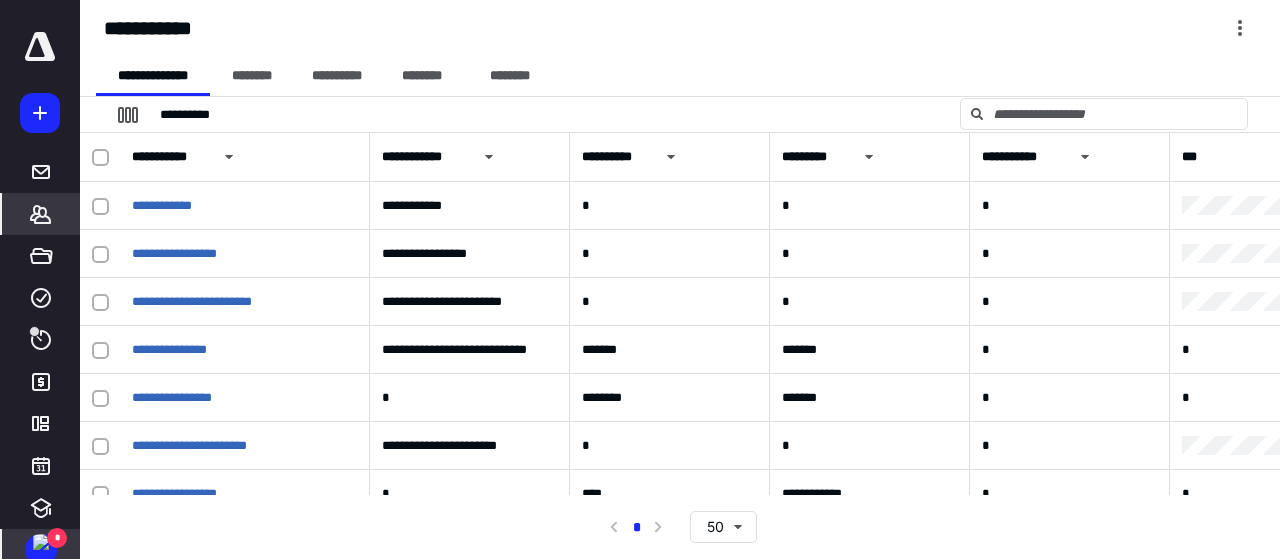 click at bounding box center [41, 542] 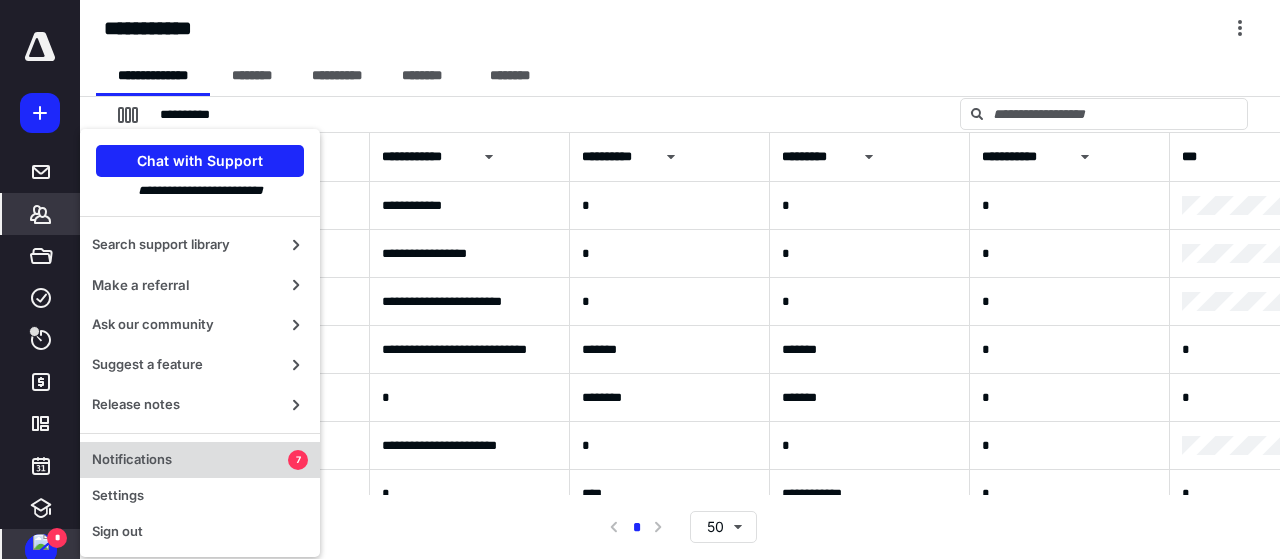 click on "Notifications" at bounding box center [190, 460] 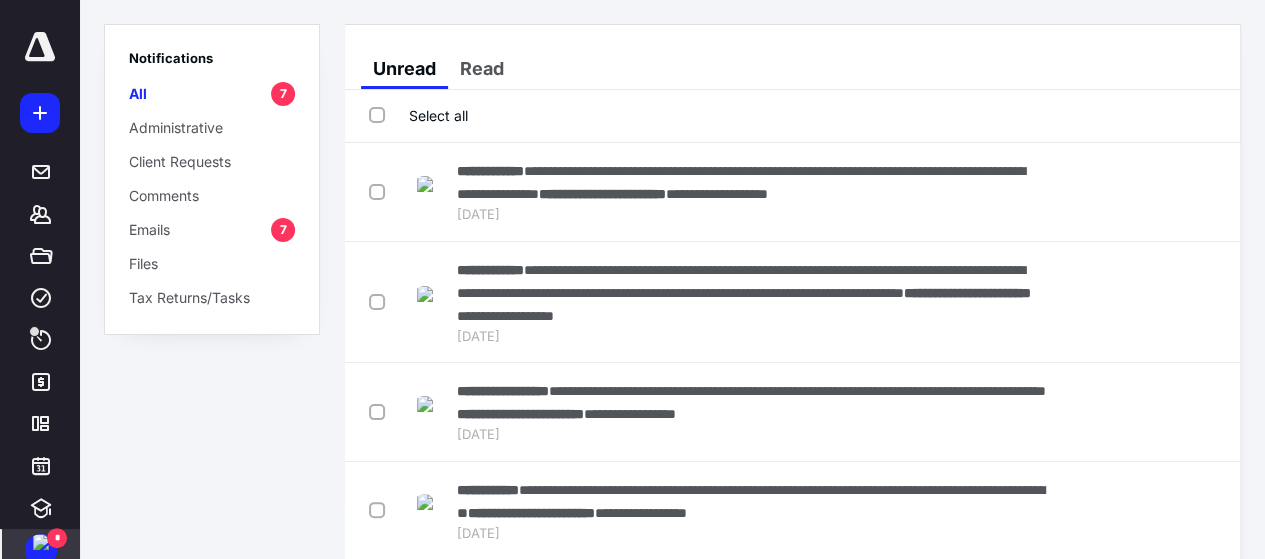 click on "Select all" at bounding box center [418, 115] 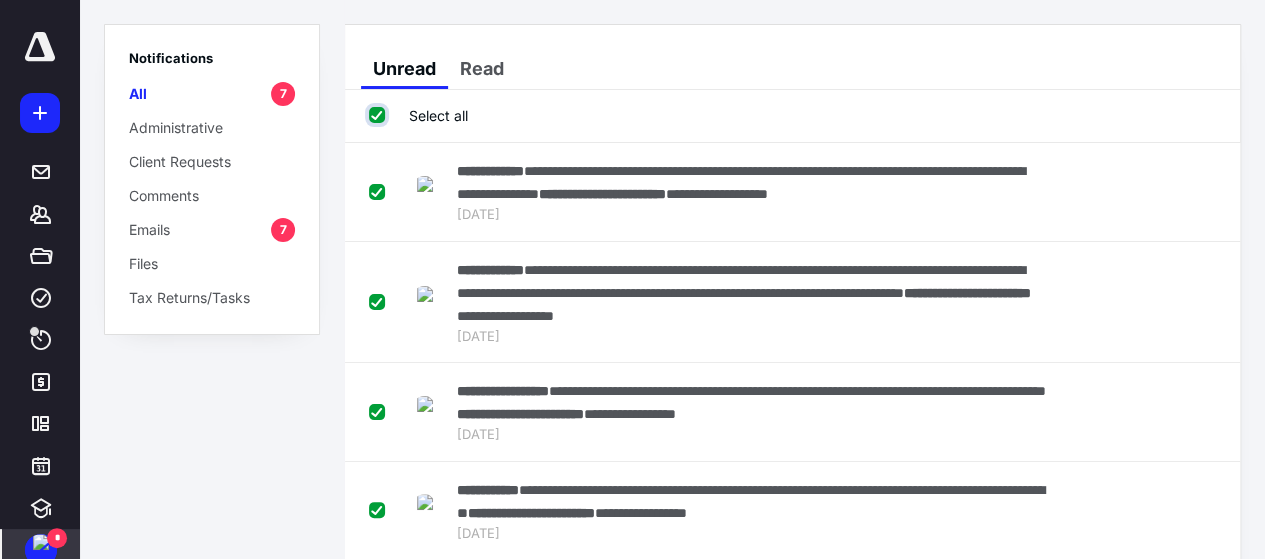 checkbox on "true" 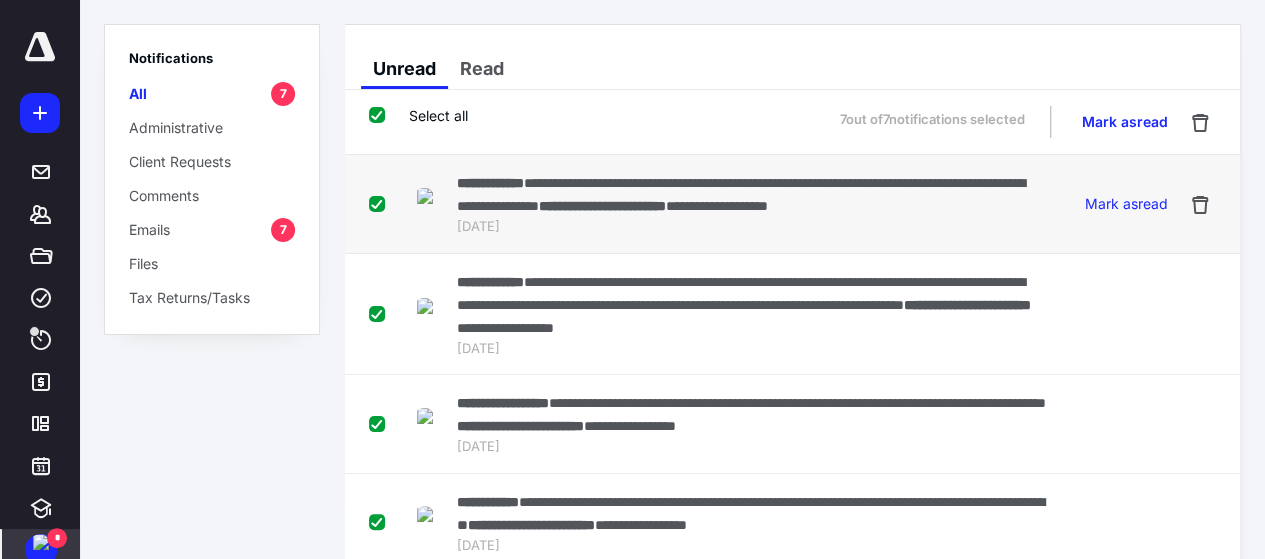 click on "**********" at bounding box center [602, 206] 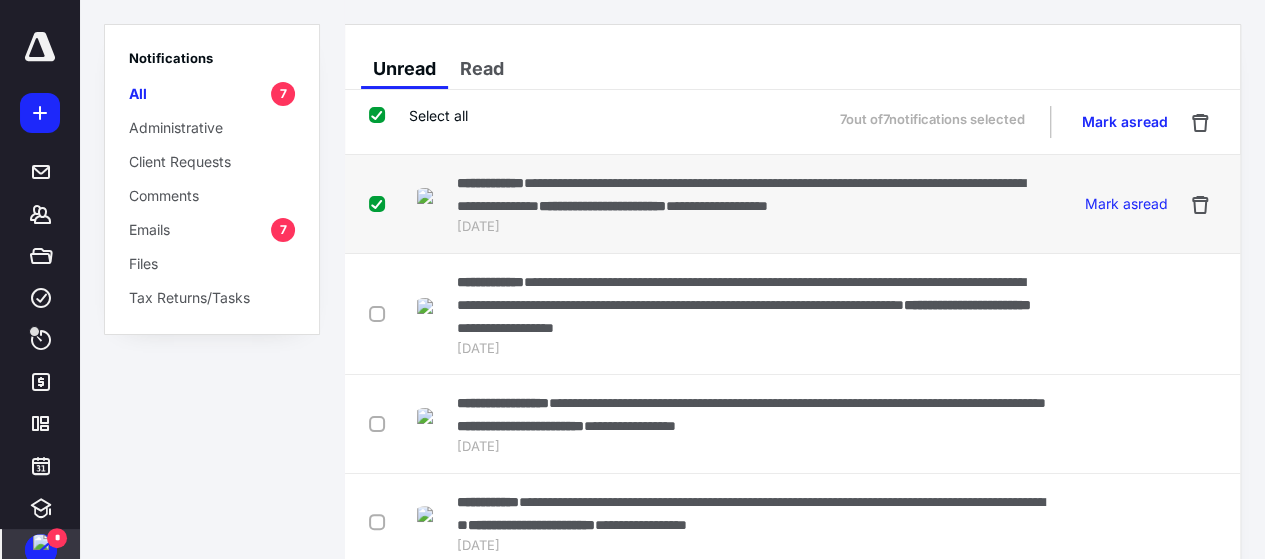 checkbox on "false" 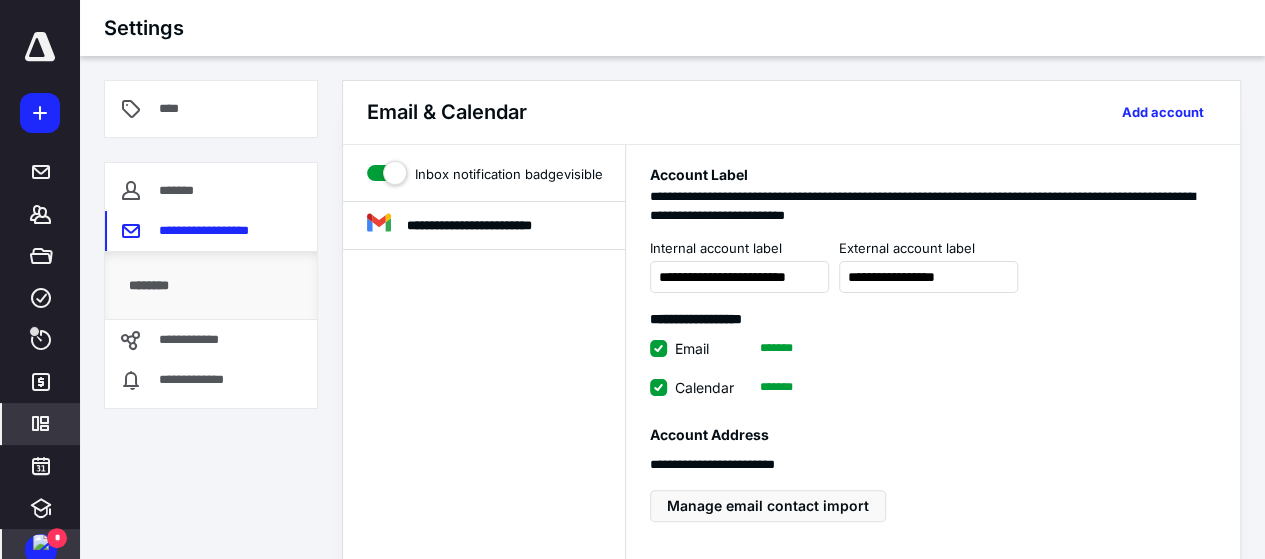 click on "*" at bounding box center [57, 538] 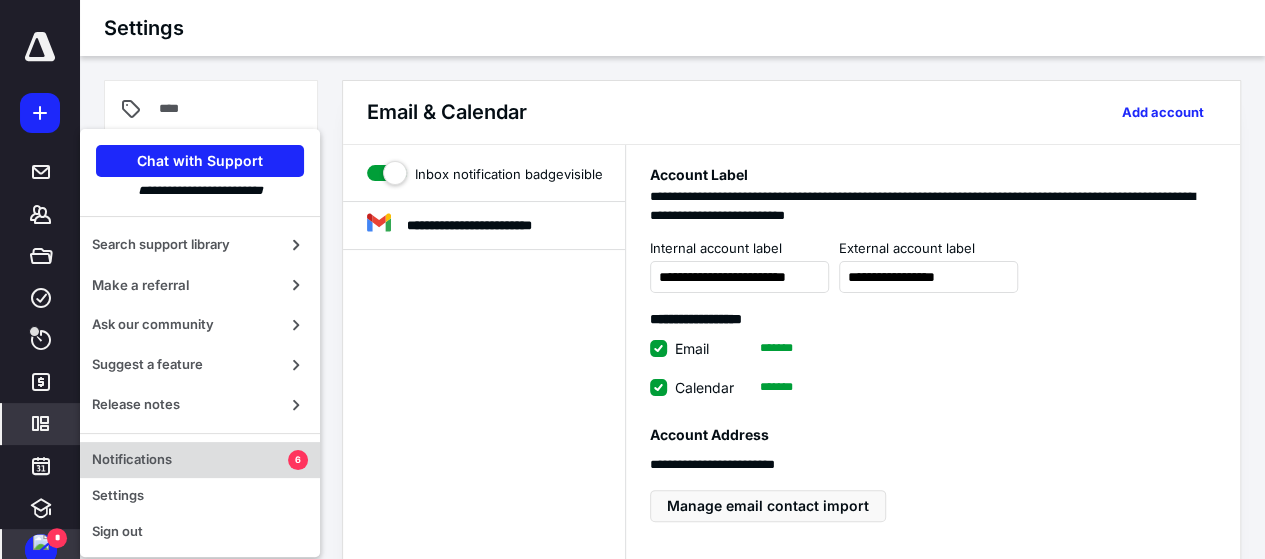 click on "Notifications" at bounding box center (190, 460) 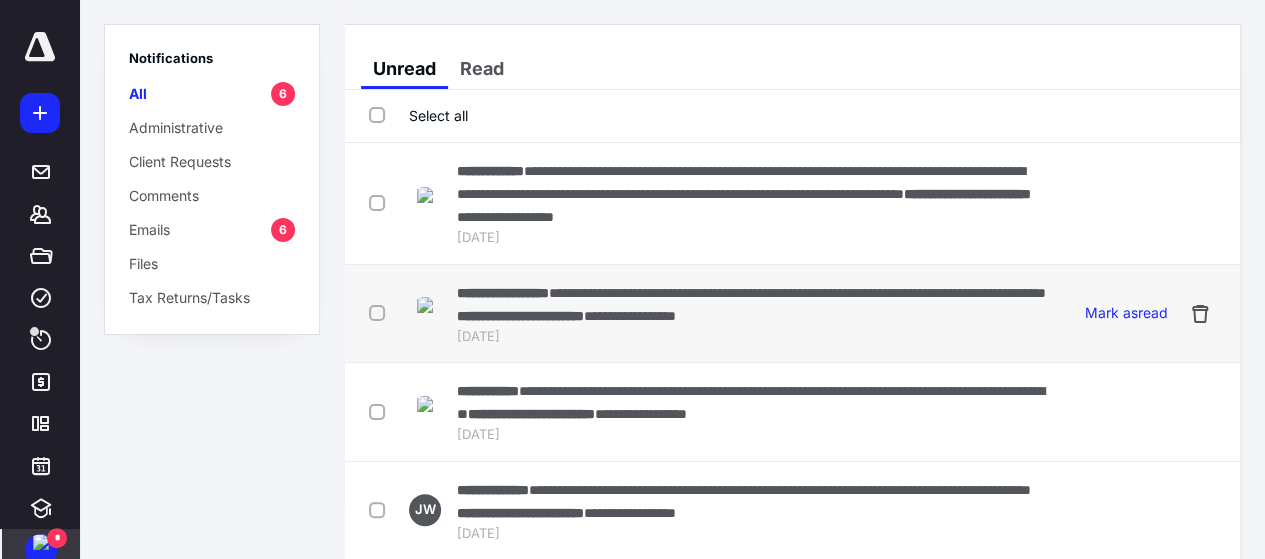 click on "**********" at bounding box center (792, 314) 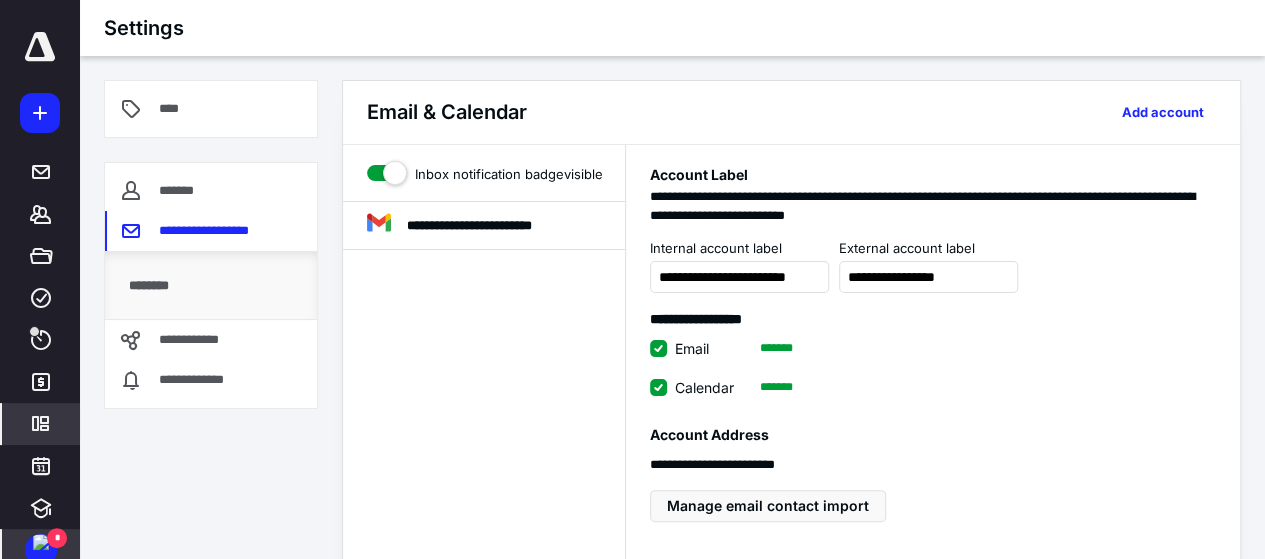 click at bounding box center (41, 542) 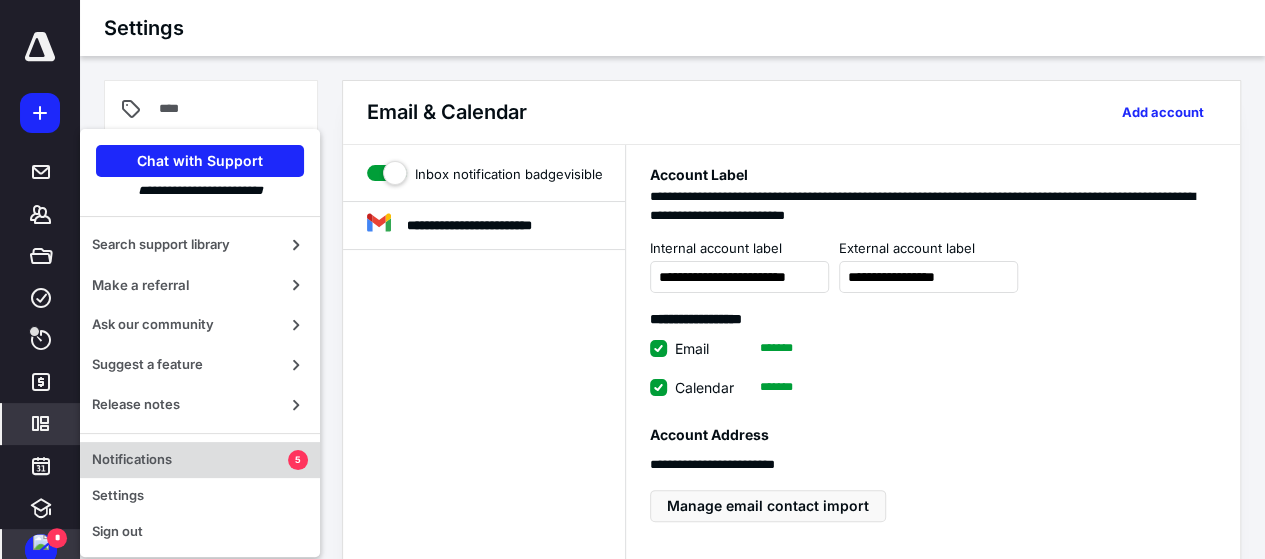 click on "Notifications" at bounding box center [190, 460] 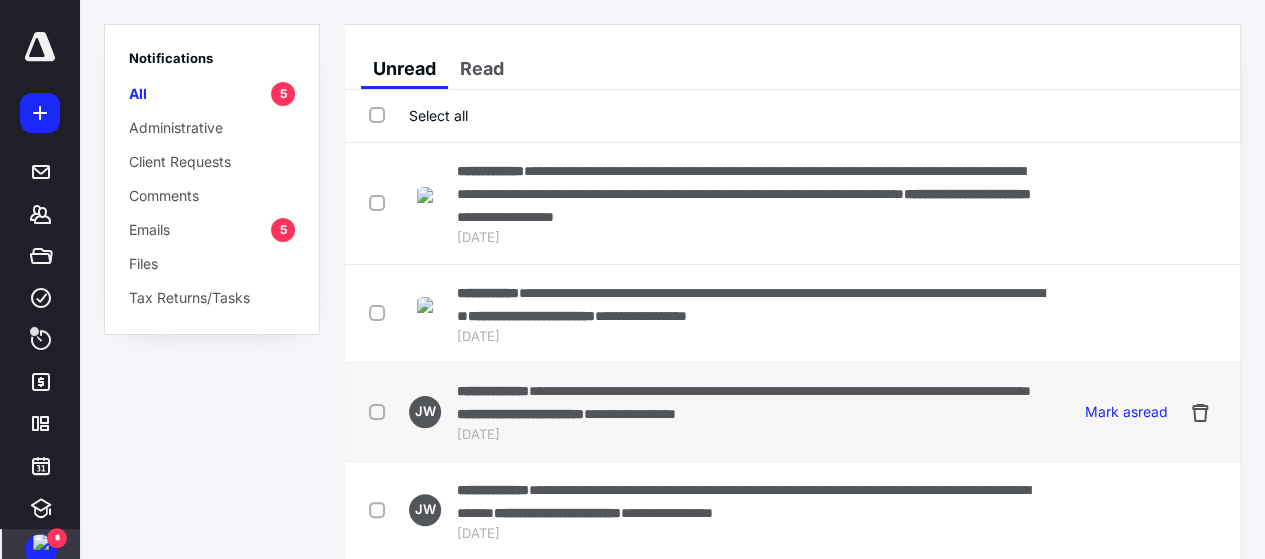 click on "**********" at bounding box center (493, 391) 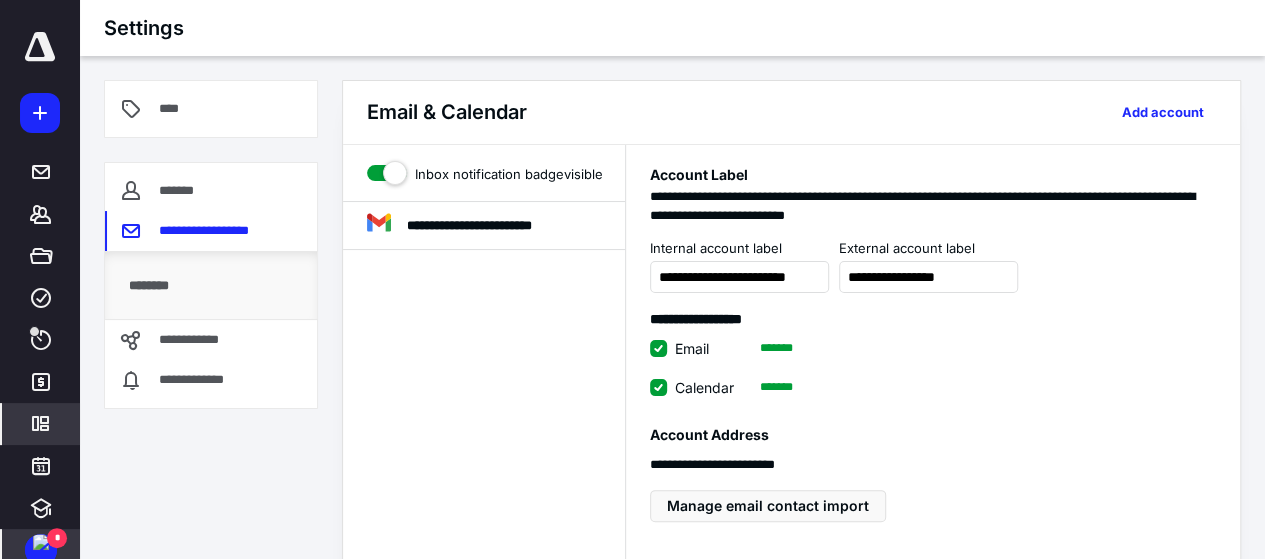 click on "*" at bounding box center [57, 538] 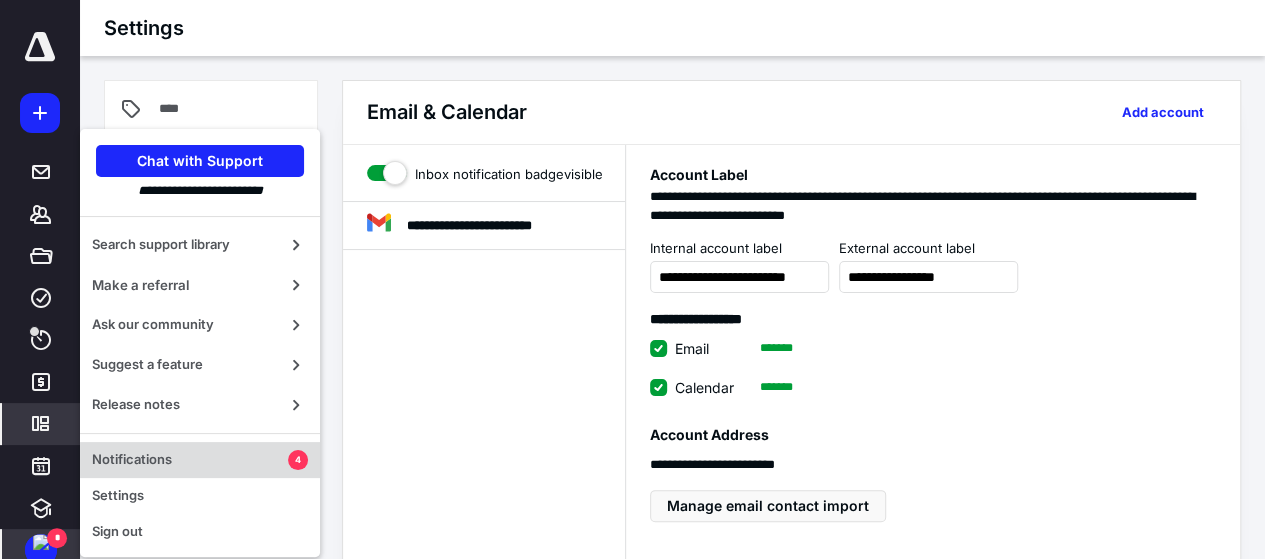 click on "Notifications 4" at bounding box center [200, 460] 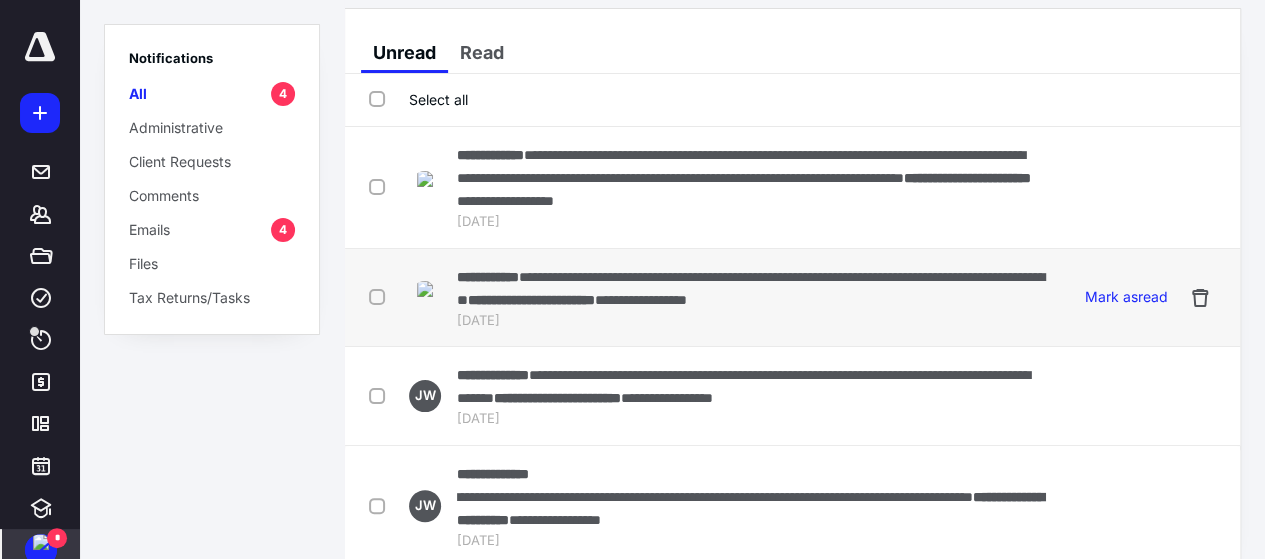 scroll, scrollTop: 67, scrollLeft: 0, axis: vertical 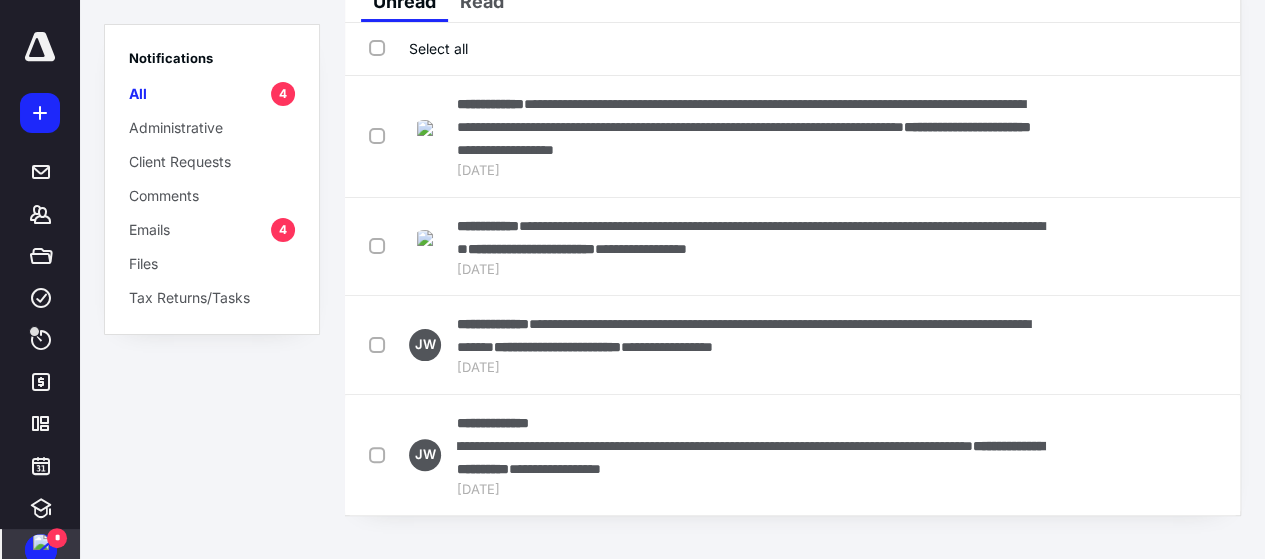 click on "Select all" at bounding box center (418, 48) 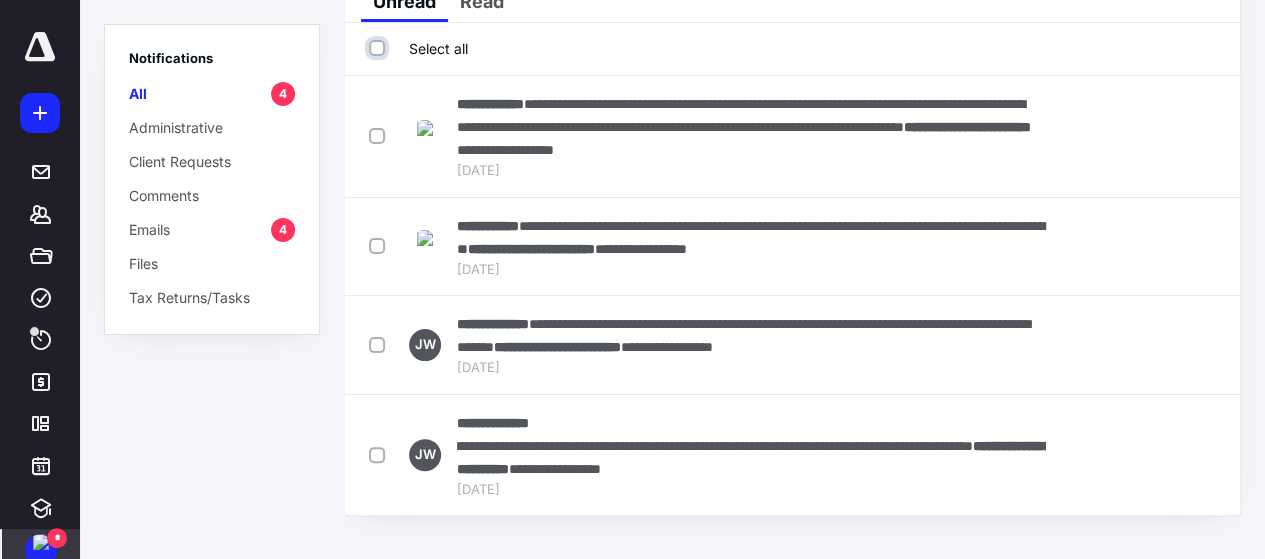 checkbox on "true" 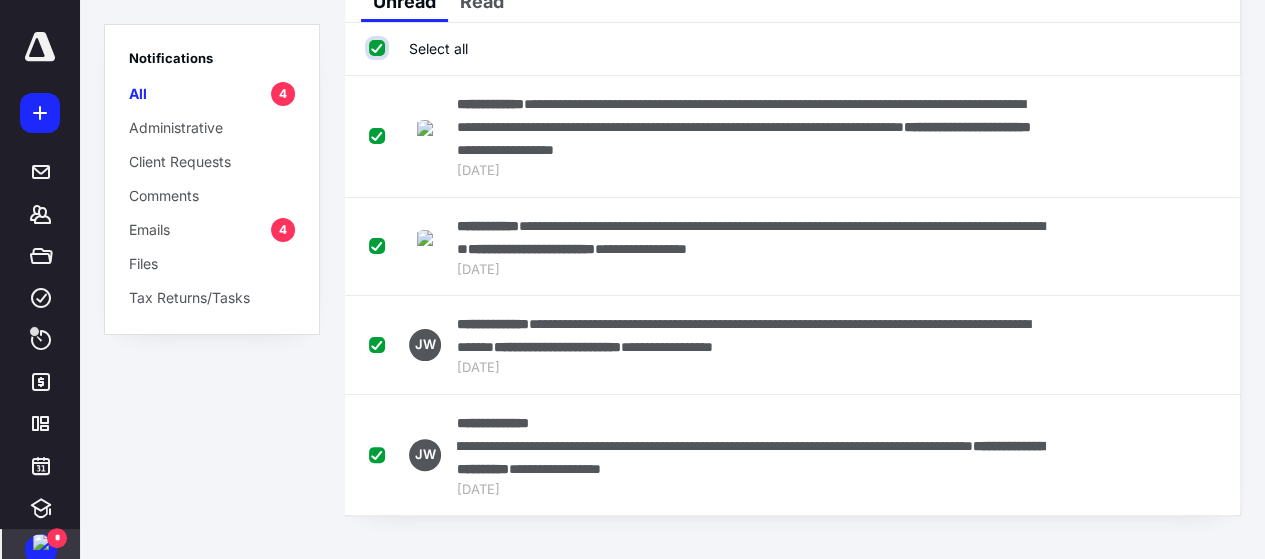 checkbox on "true" 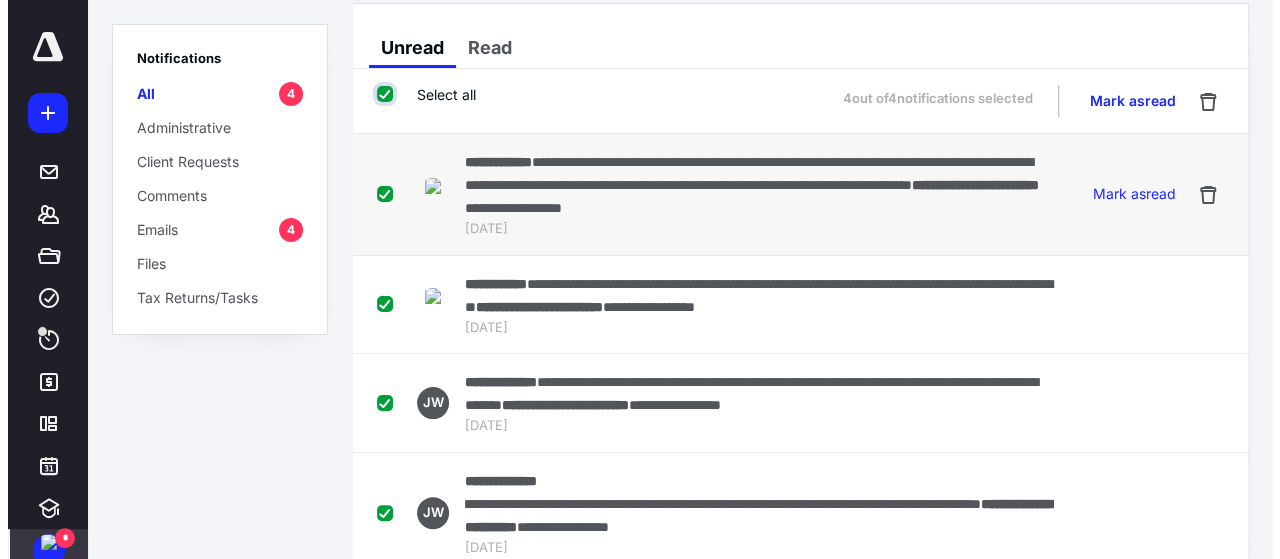 scroll, scrollTop: 0, scrollLeft: 0, axis: both 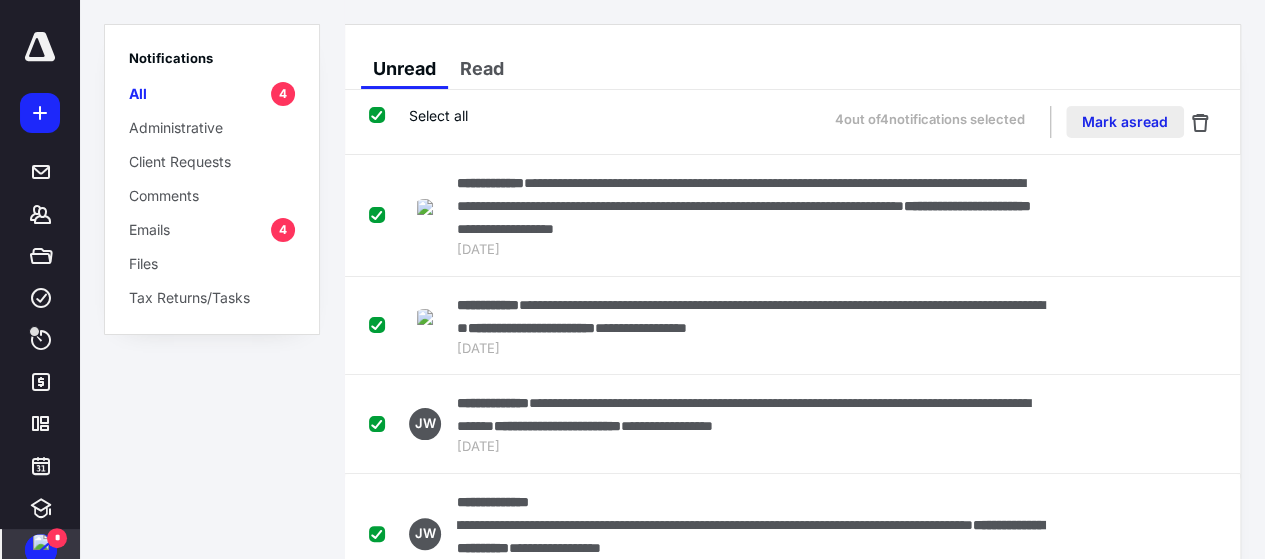click on "Mark as  read" at bounding box center (1125, 122) 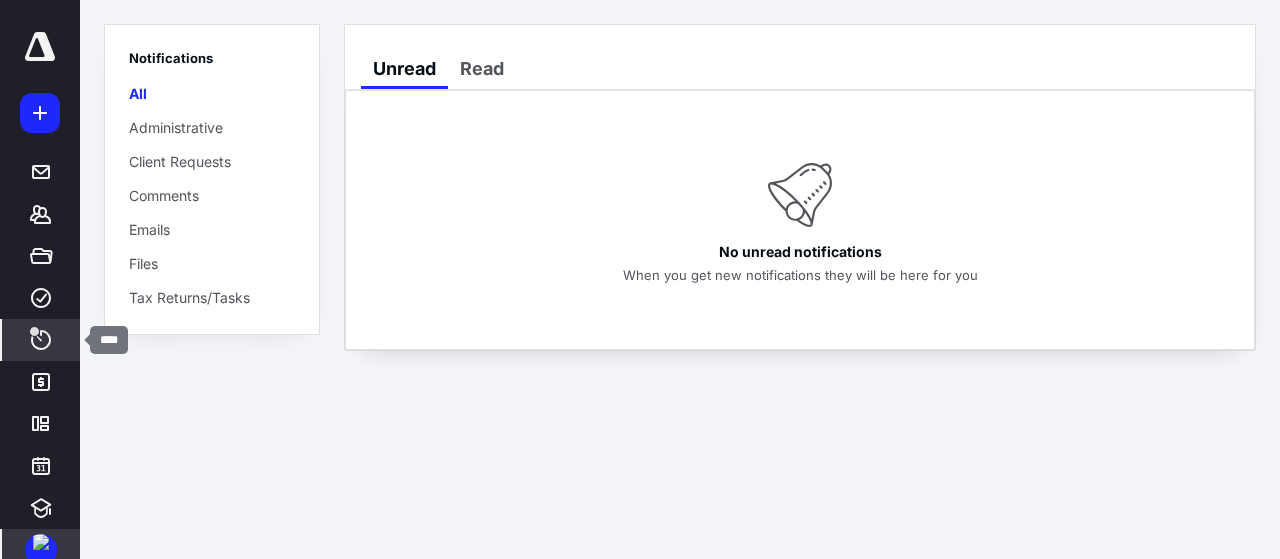 click on "****" at bounding box center [41, 340] 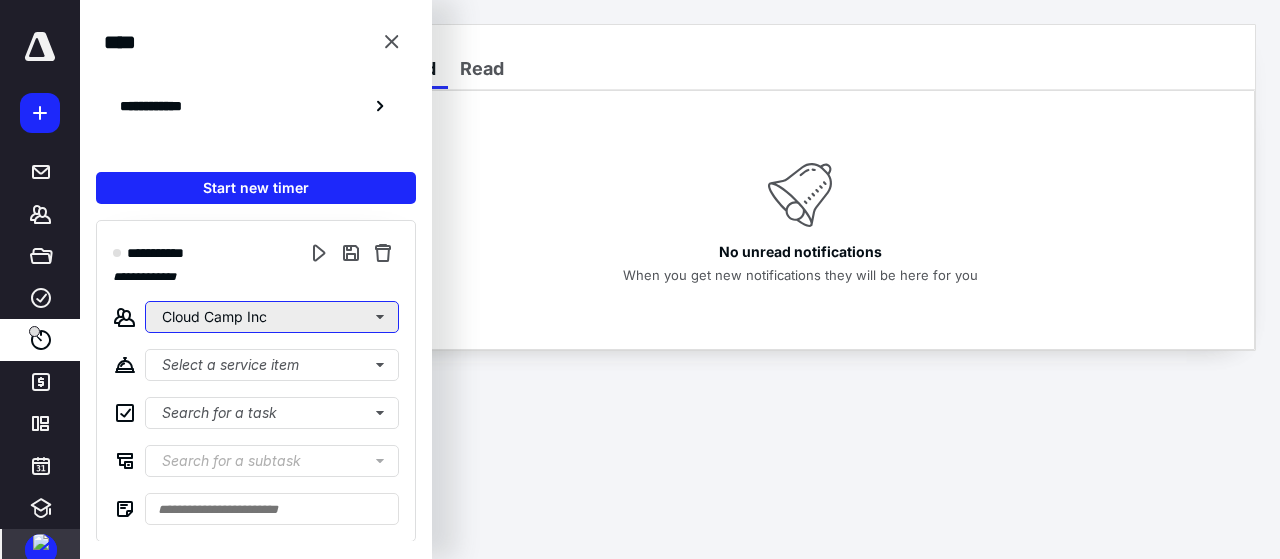 click on "Cloud Camp Inc" at bounding box center (272, 317) 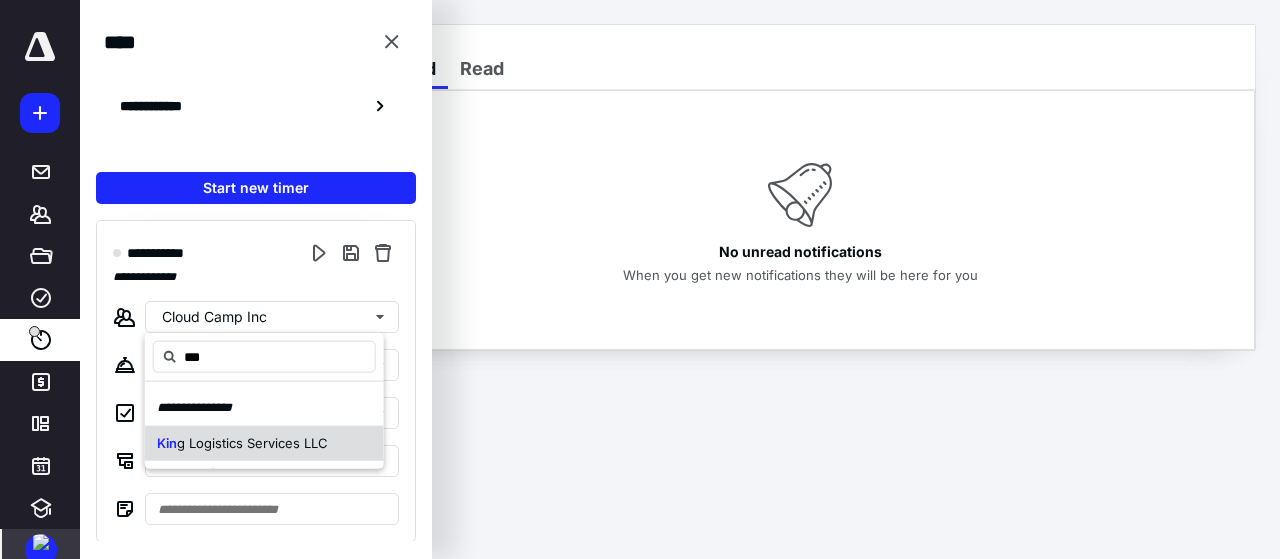 click on "g Logistics Services  LLC" at bounding box center [252, 442] 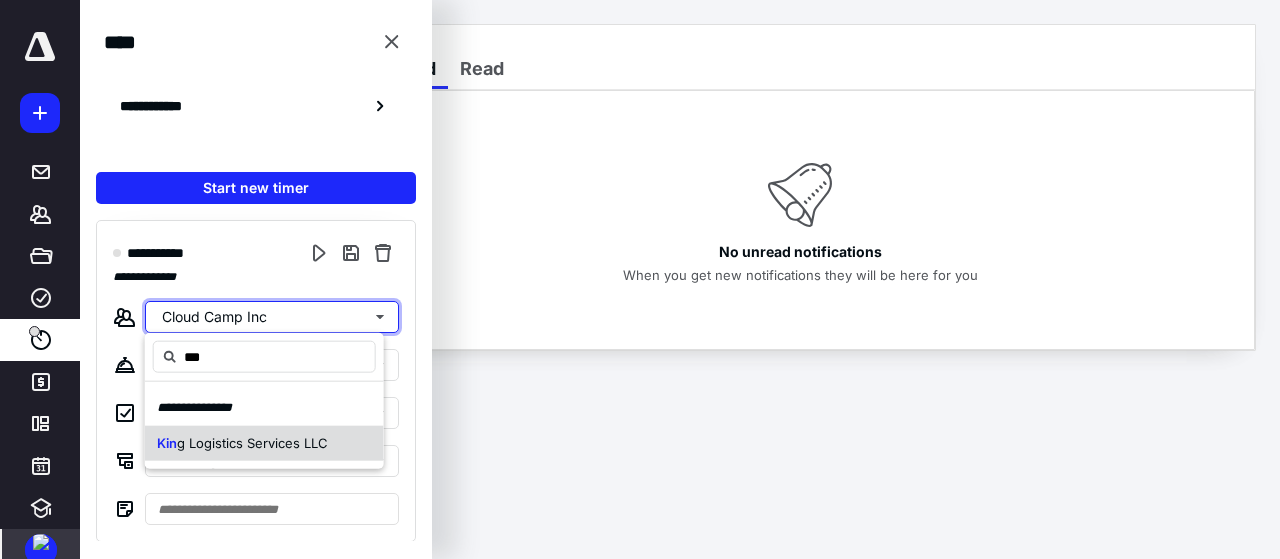type 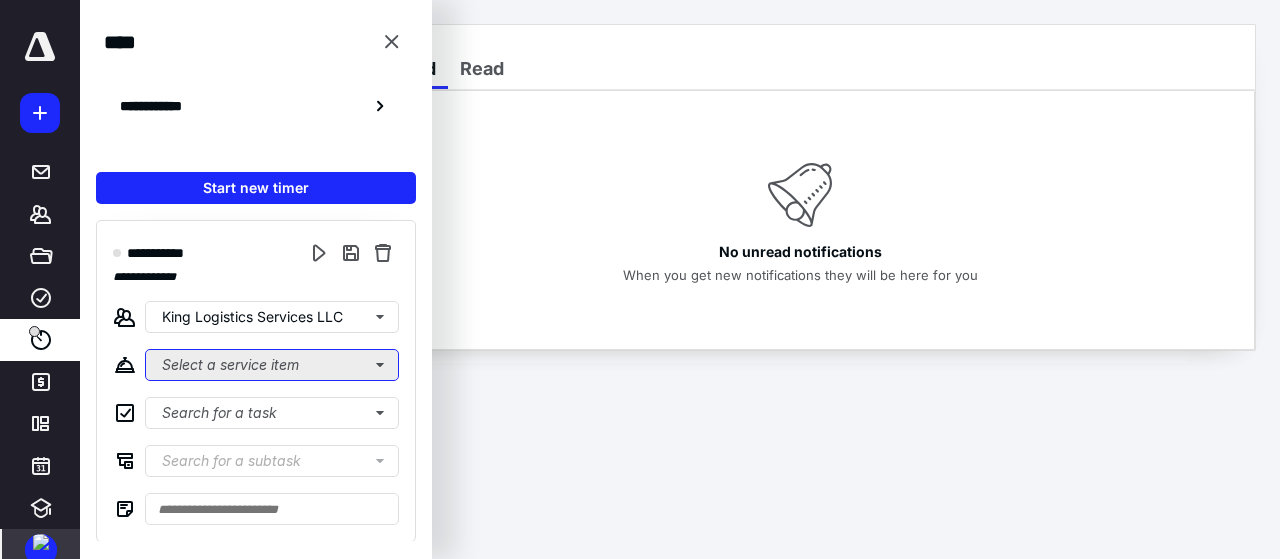 click on "Select a service item" at bounding box center (272, 365) 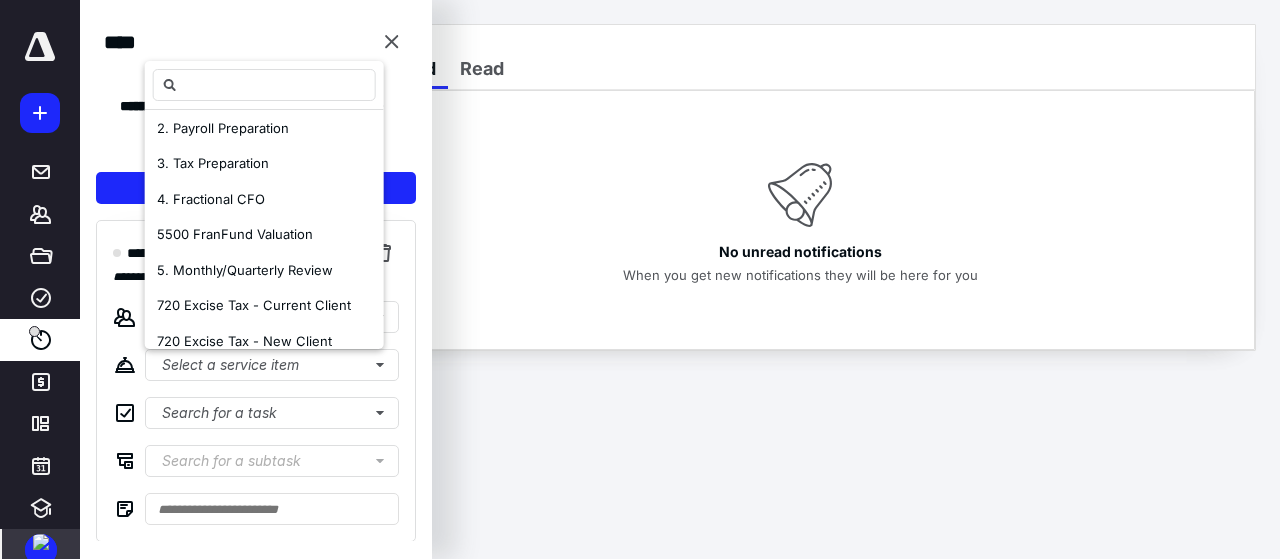 scroll, scrollTop: 0, scrollLeft: 0, axis: both 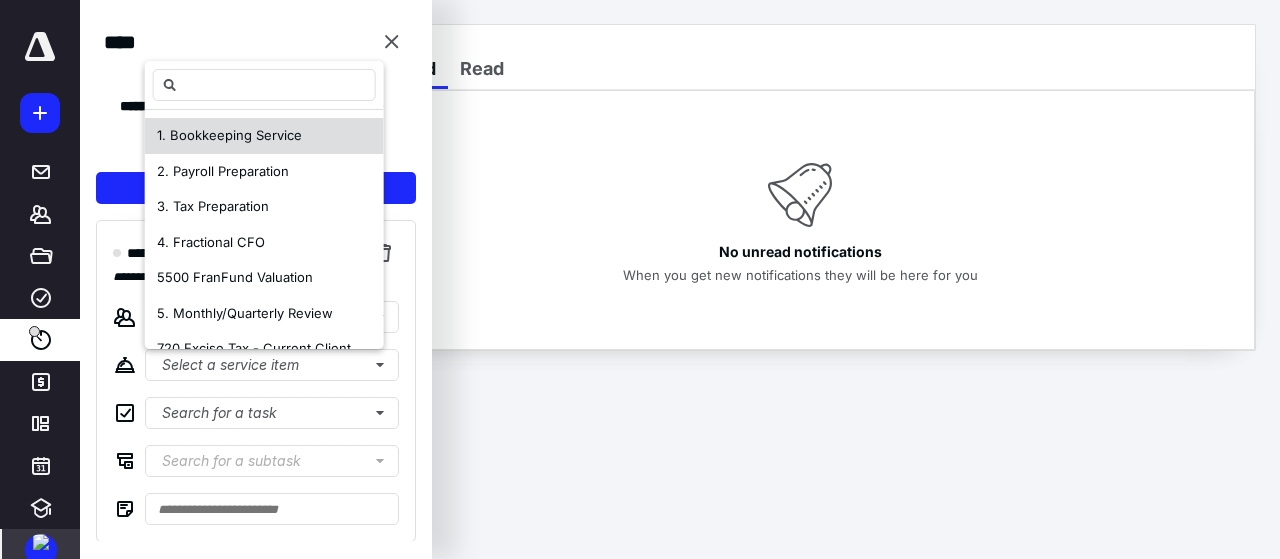 click on "1. Bookkeeping Service" at bounding box center (229, 135) 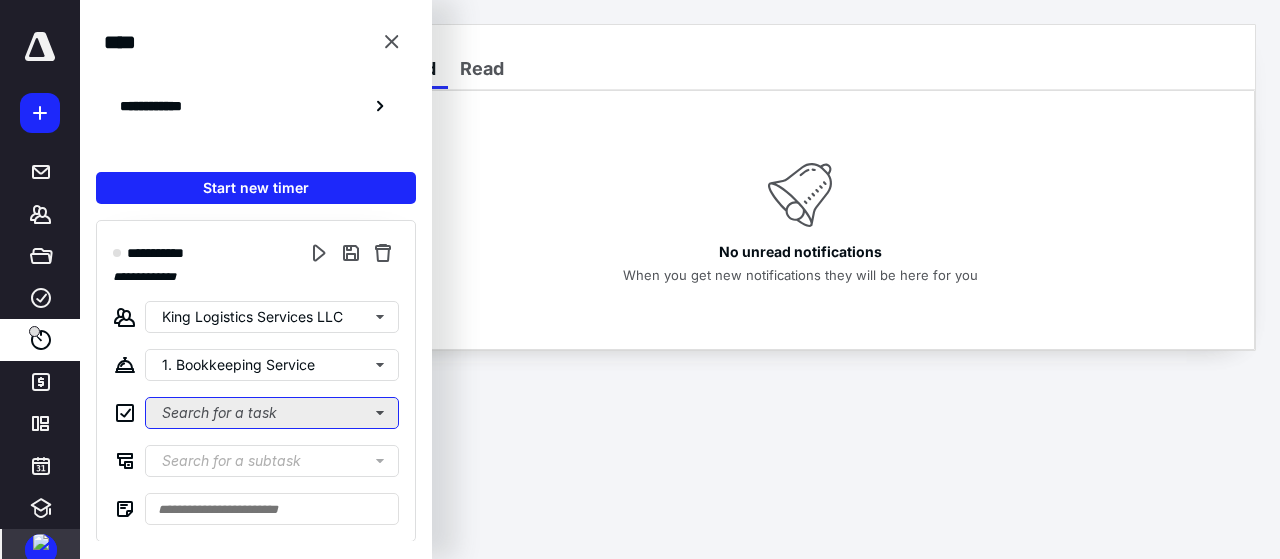 click on "Search for a task" at bounding box center (272, 413) 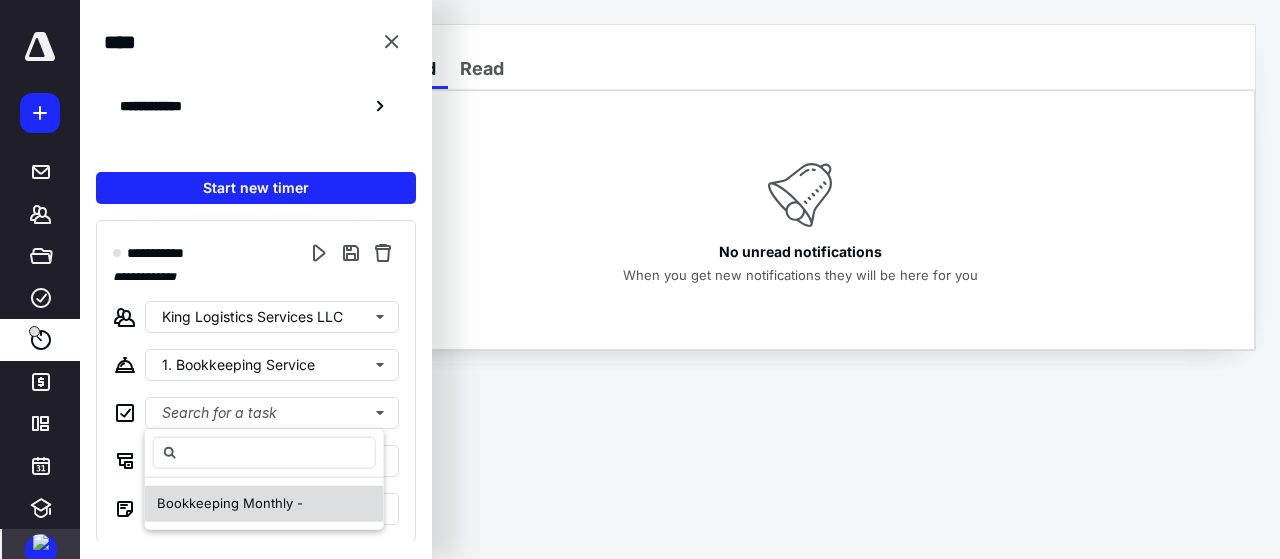 click on "Bookkeeping Monthly -" at bounding box center (230, 503) 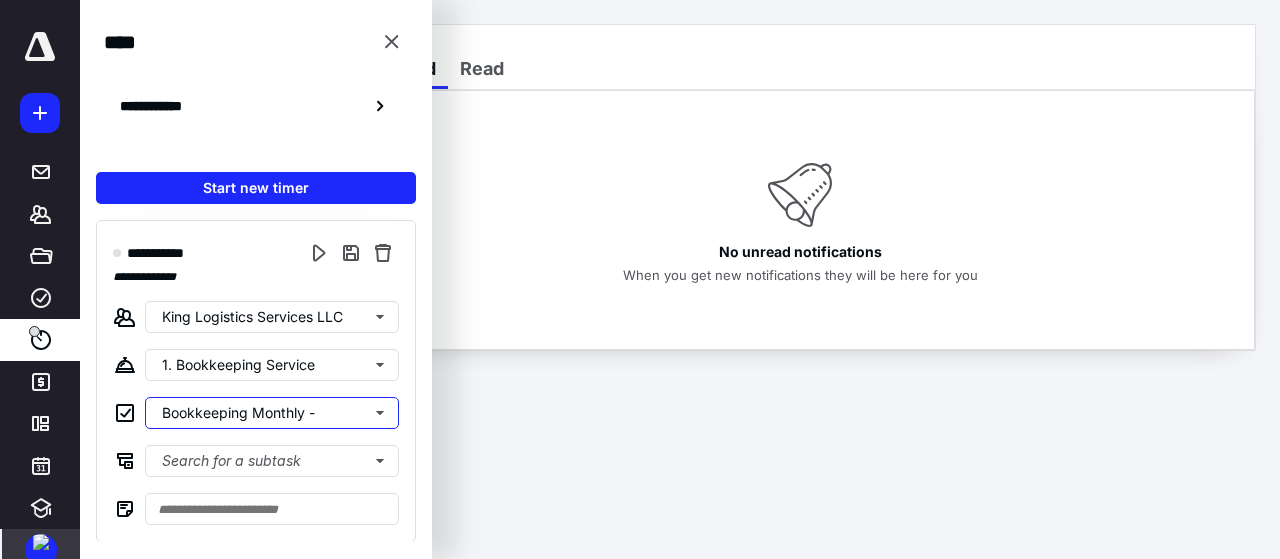 scroll, scrollTop: 100, scrollLeft: 0, axis: vertical 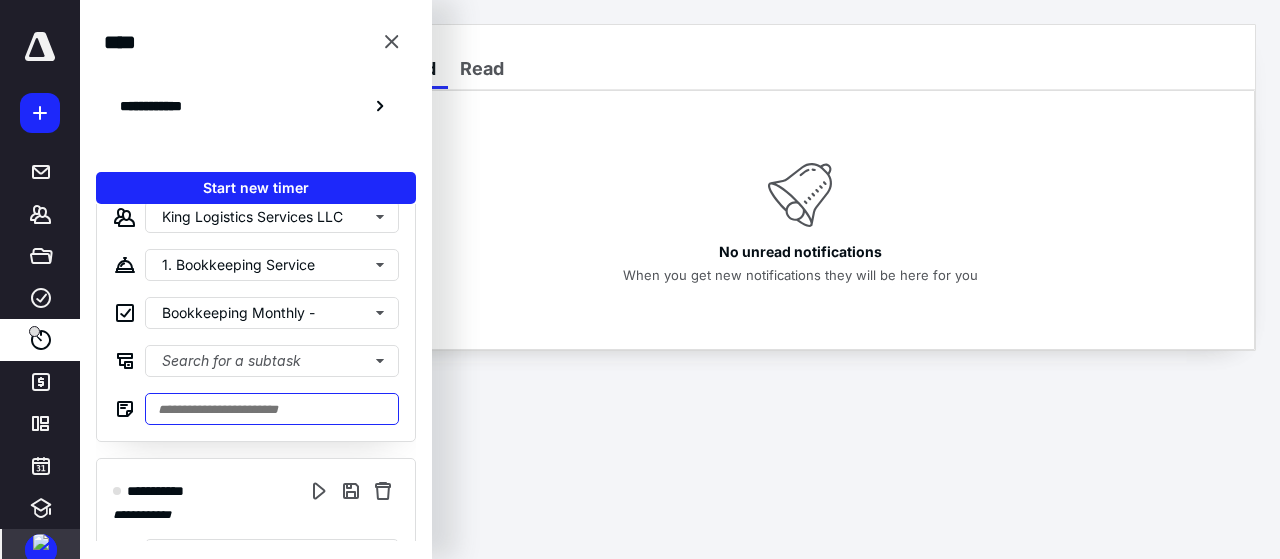 click at bounding box center (272, 409) 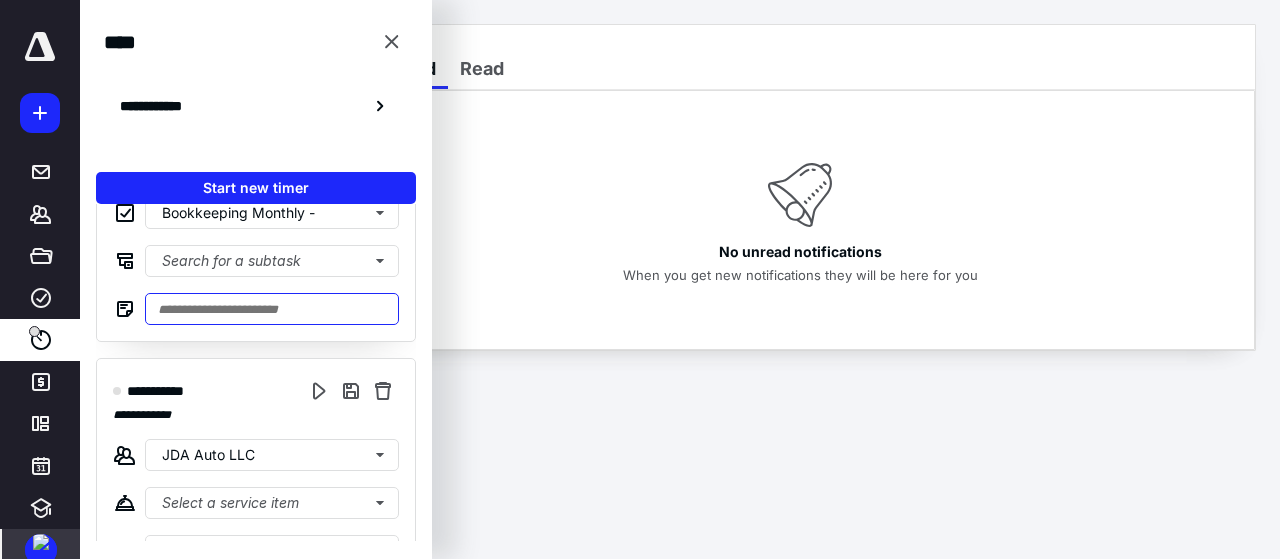 scroll, scrollTop: 0, scrollLeft: 0, axis: both 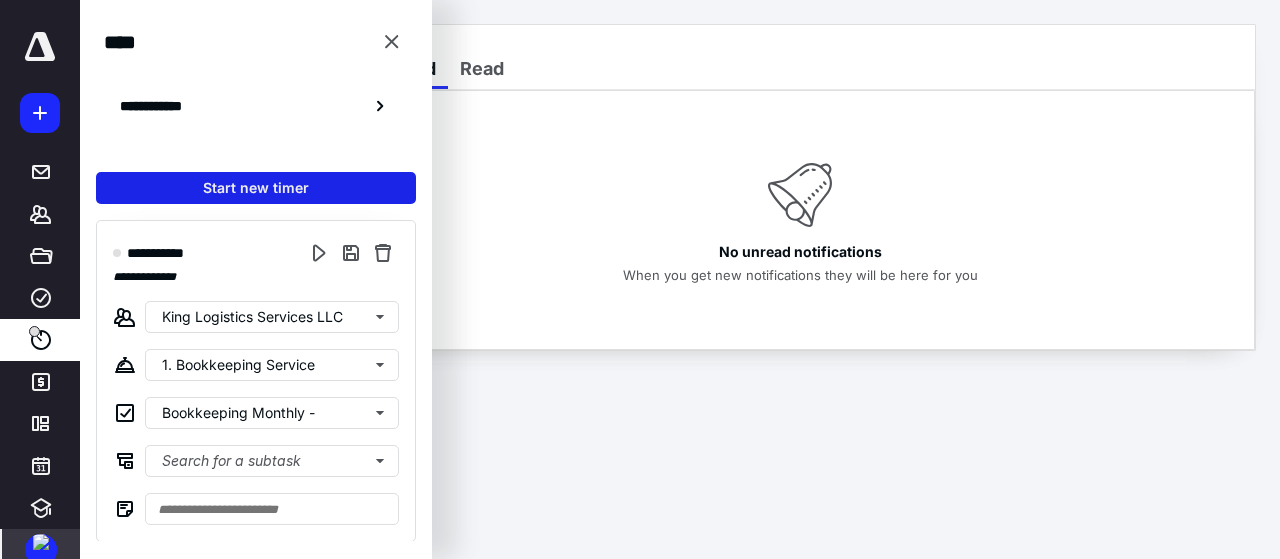 click on "Start new timer" at bounding box center [256, 188] 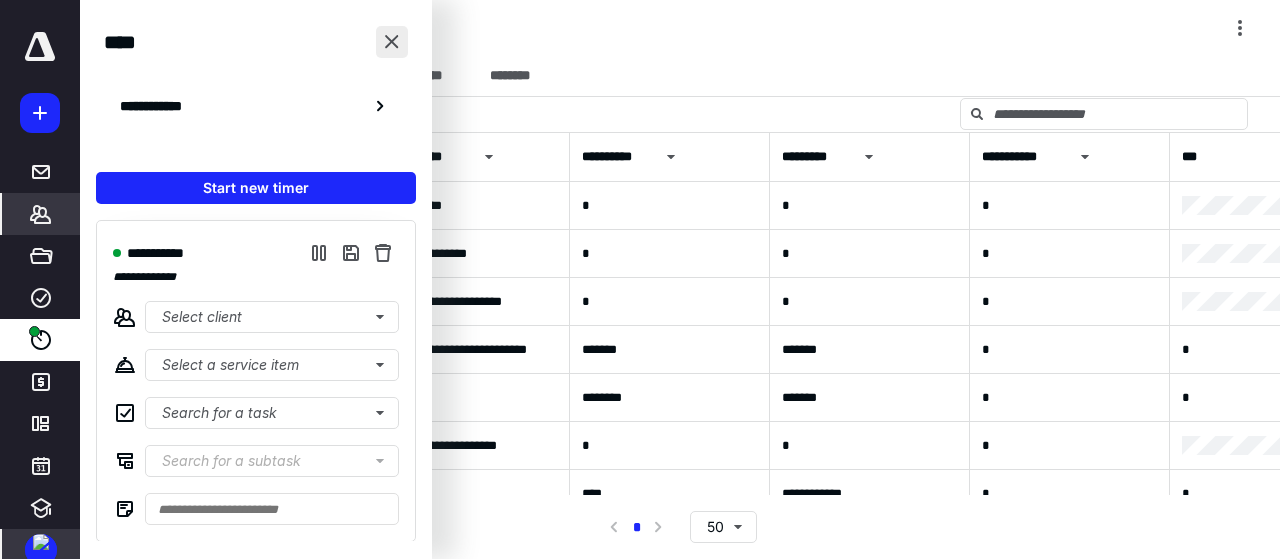 click at bounding box center (392, 42) 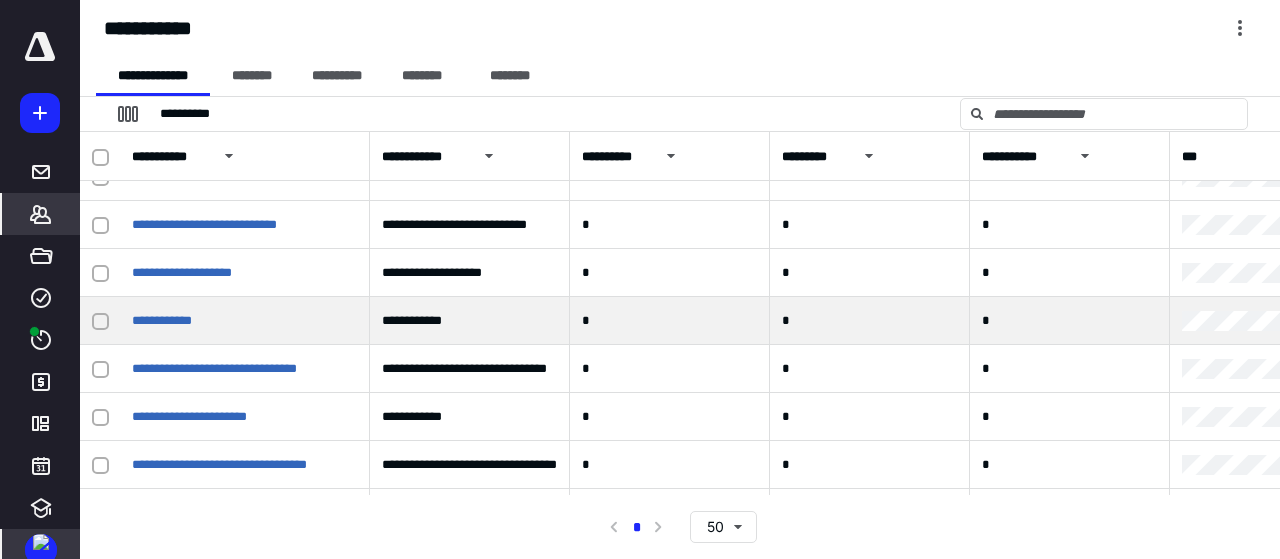 scroll, scrollTop: 800, scrollLeft: 0, axis: vertical 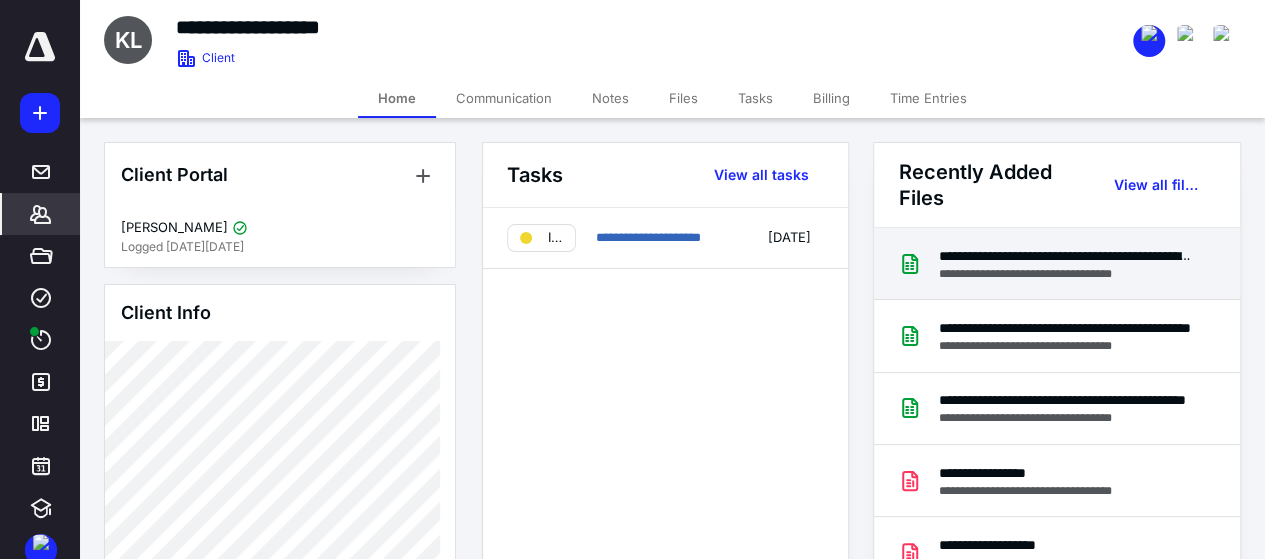 click on "**********" at bounding box center [1065, 274] 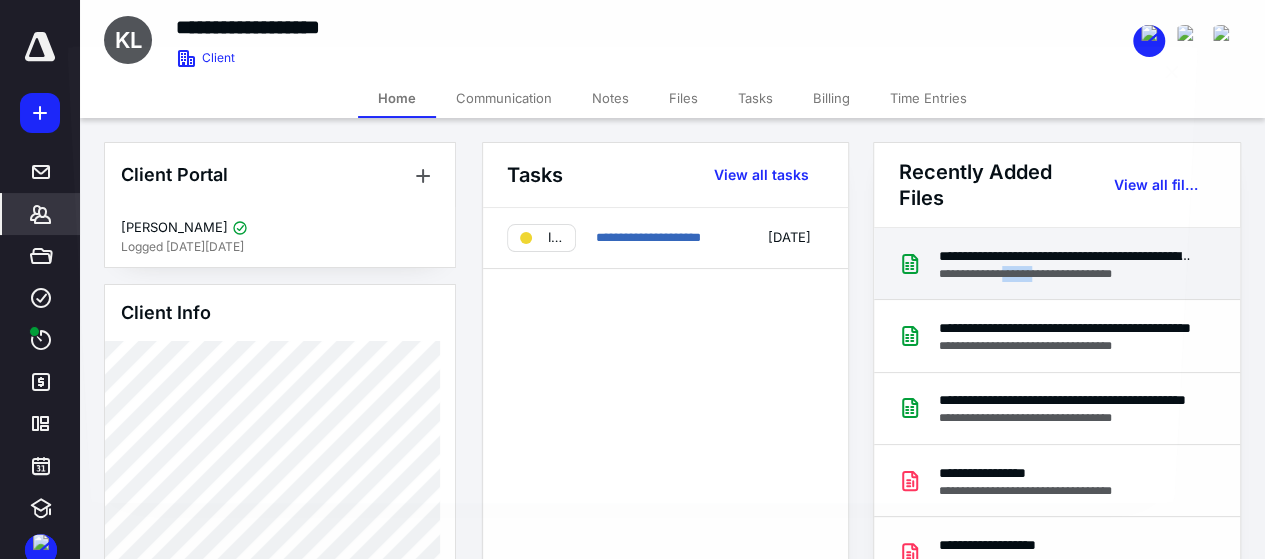 click on "**********" at bounding box center [632, 824] 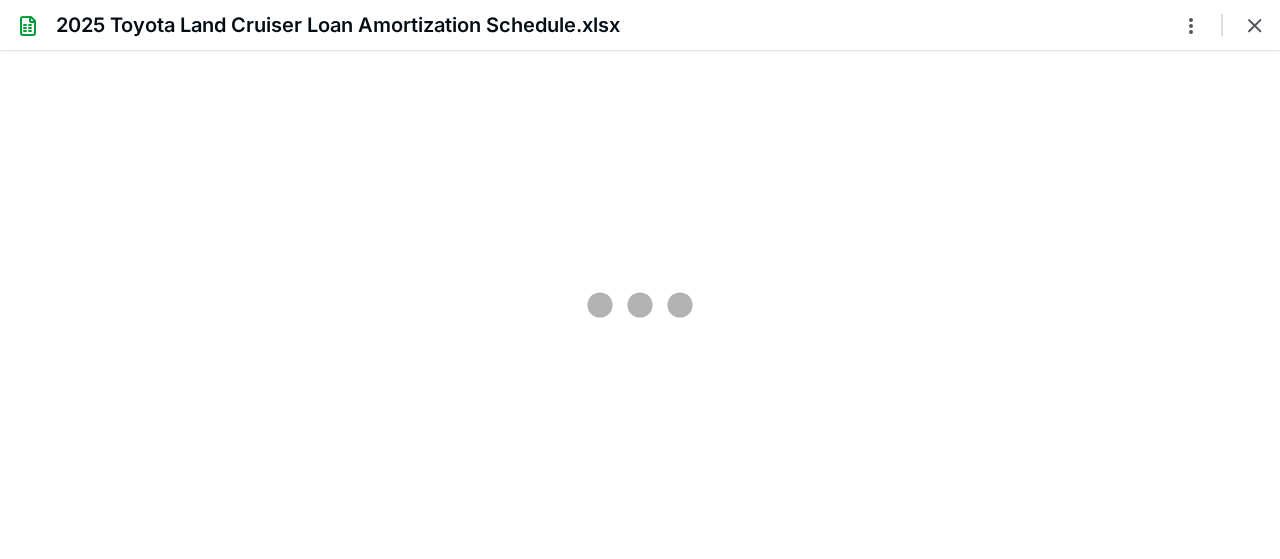 scroll, scrollTop: 0, scrollLeft: 0, axis: both 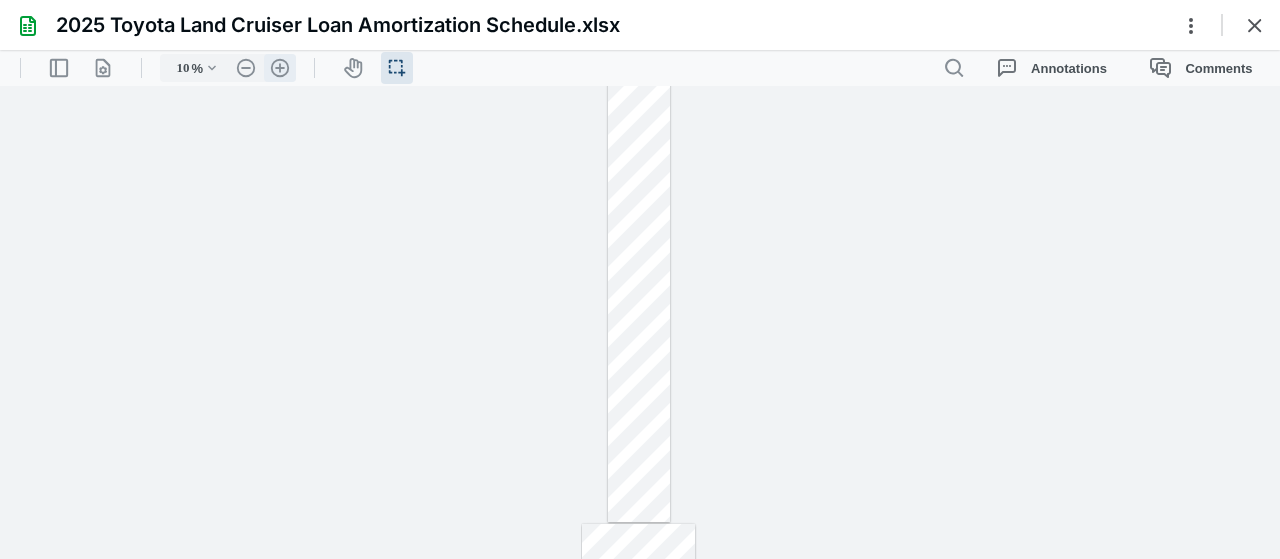 click on ".cls-1{fill:#abb0c4;} icon - header - zoom - in - line" at bounding box center (280, 68) 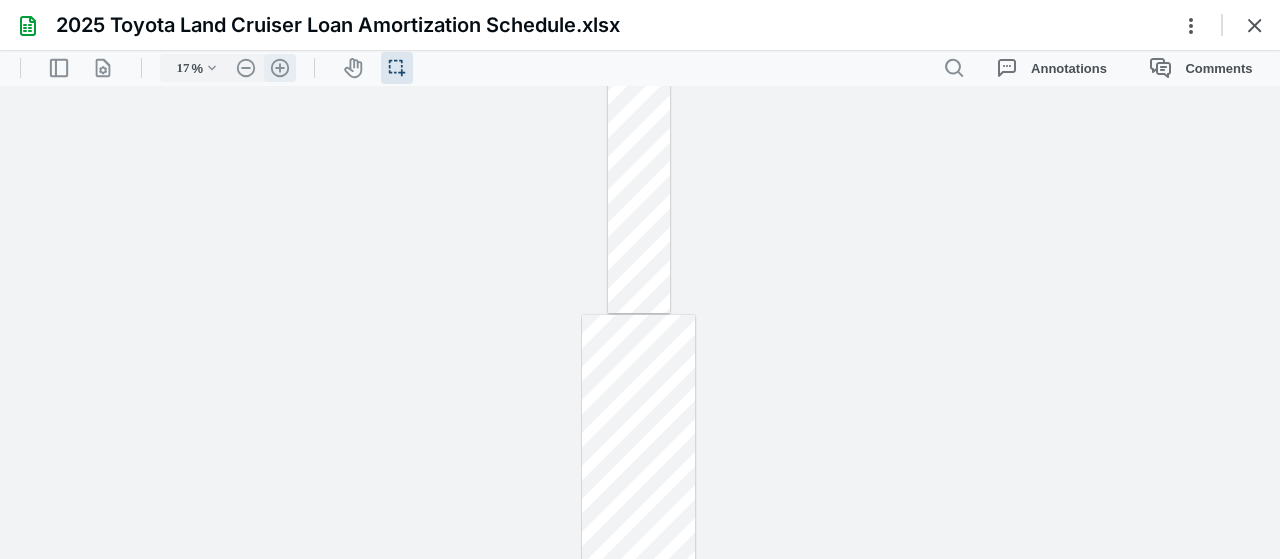 click on ".cls-1{fill:#abb0c4;} icon - header - zoom - in - line" at bounding box center [280, 68] 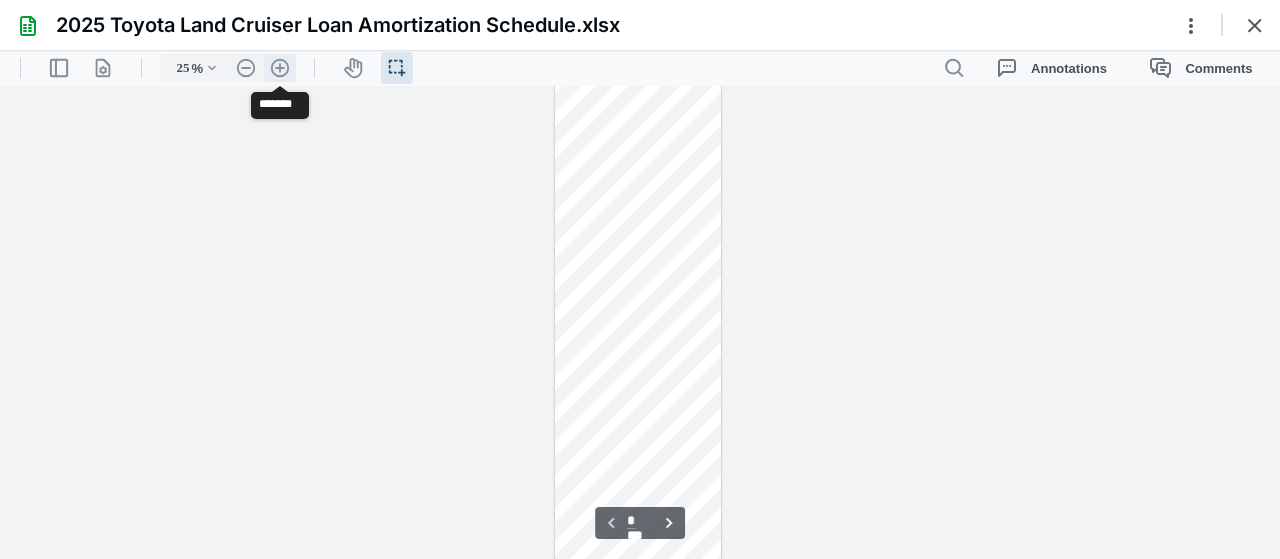 click on ".cls-1{fill:#abb0c4;} icon - header - zoom - in - line" at bounding box center (280, 68) 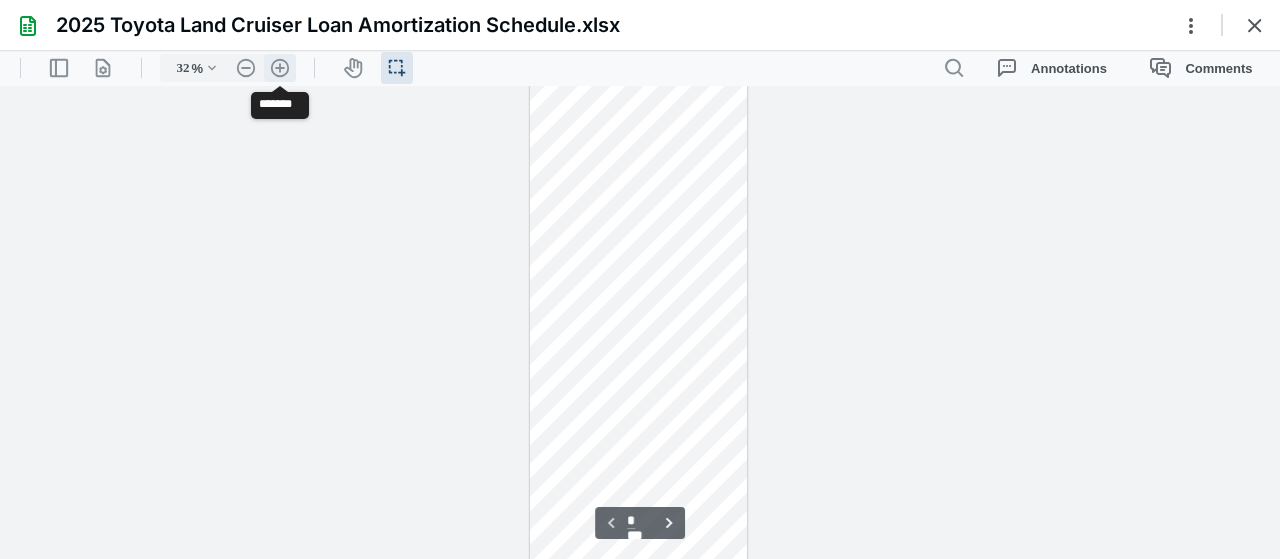 click on ".cls-1{fill:#abb0c4;} icon - header - zoom - in - line" at bounding box center [280, 68] 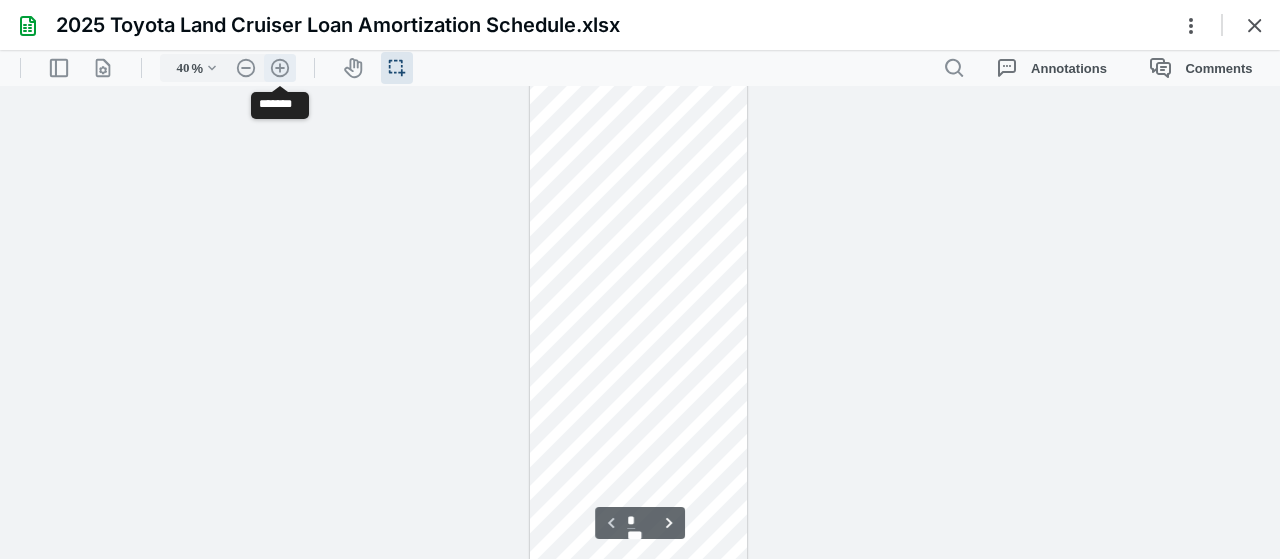 click on ".cls-1{fill:#abb0c4;} icon - header - zoom - in - line" at bounding box center [280, 68] 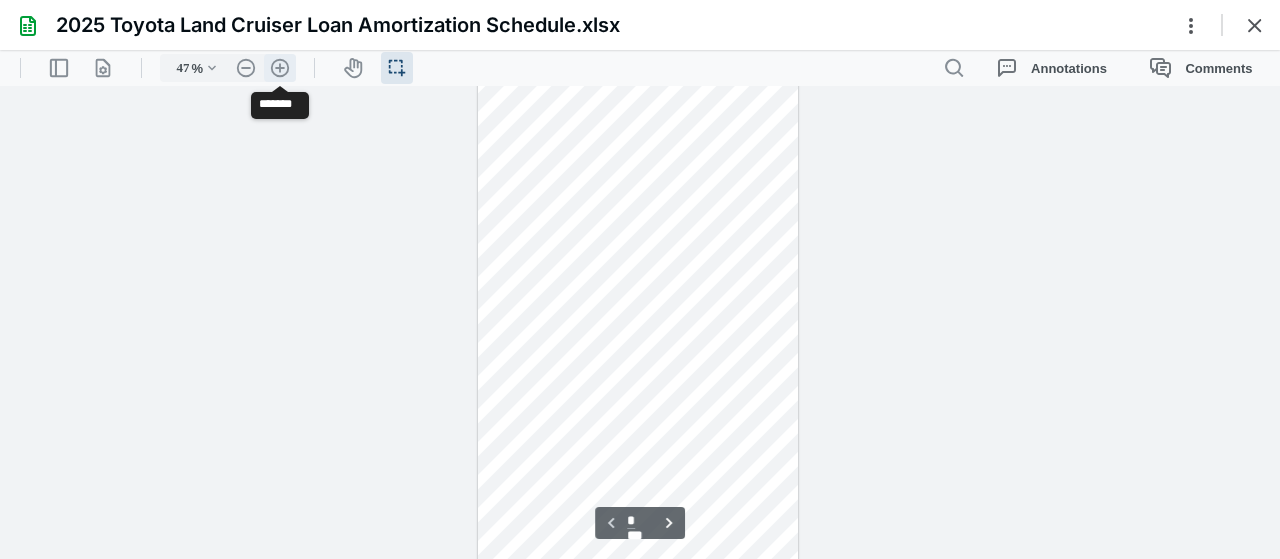 click on ".cls-1{fill:#abb0c4;} icon - header - zoom - in - line" at bounding box center [280, 68] 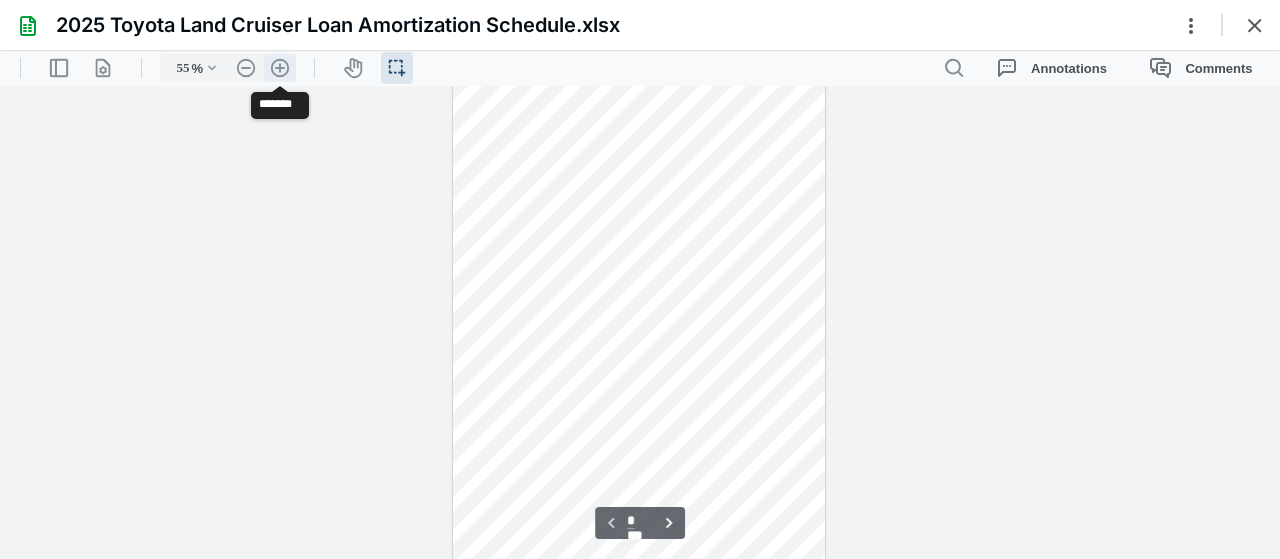 click on ".cls-1{fill:#abb0c4;} icon - header - zoom - in - line" at bounding box center (280, 68) 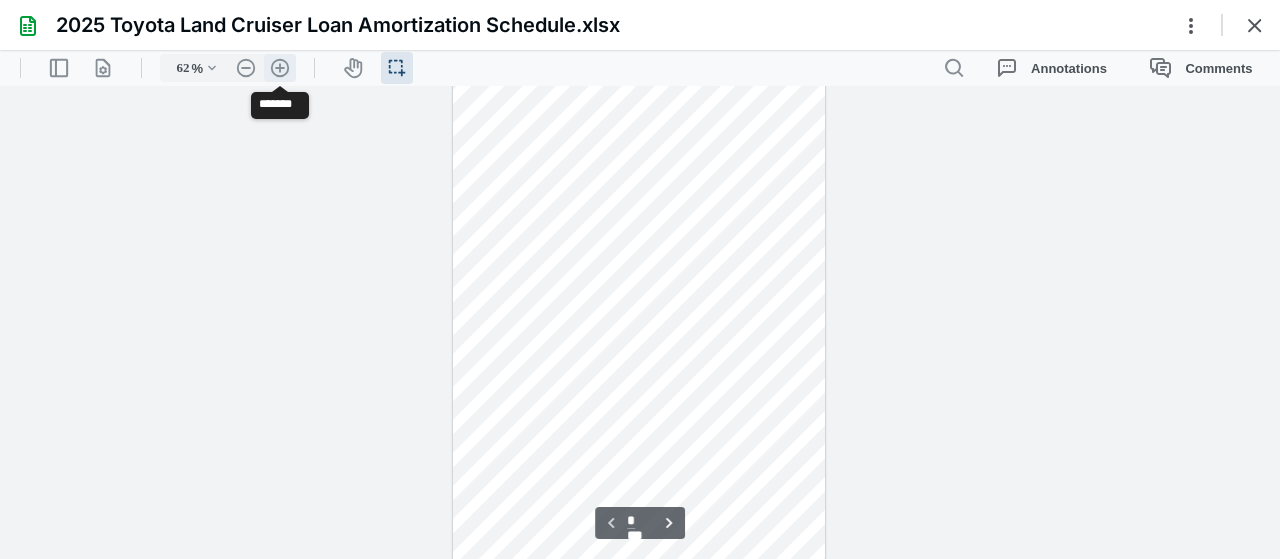 click on ".cls-1{fill:#abb0c4;} icon - header - zoom - in - line" at bounding box center (280, 68) 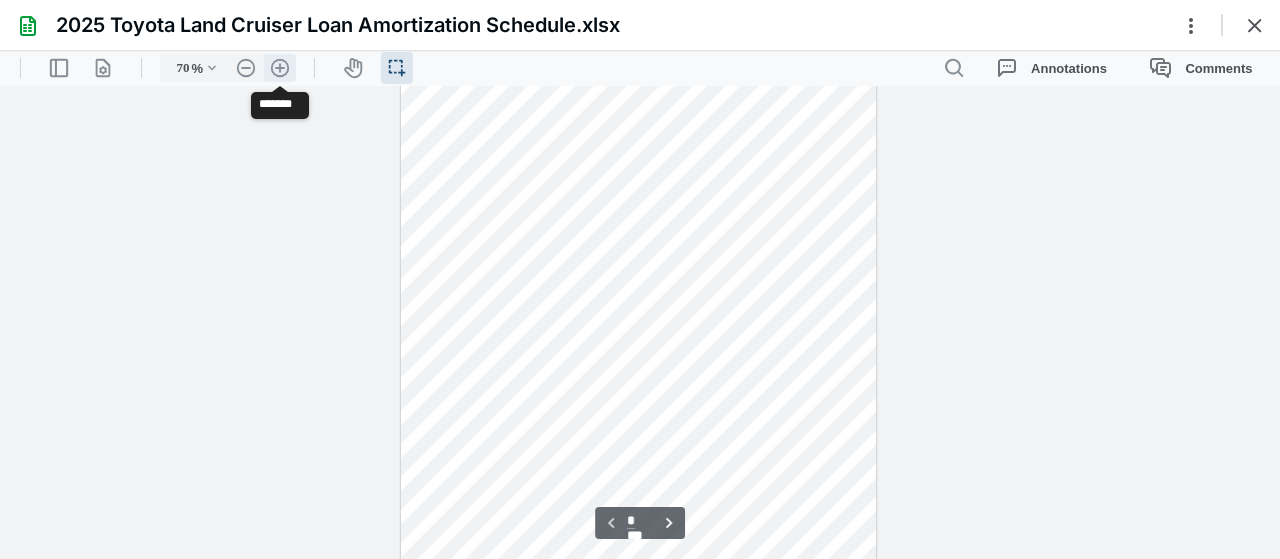 click on ".cls-1{fill:#abb0c4;} icon - header - zoom - in - line" at bounding box center (280, 68) 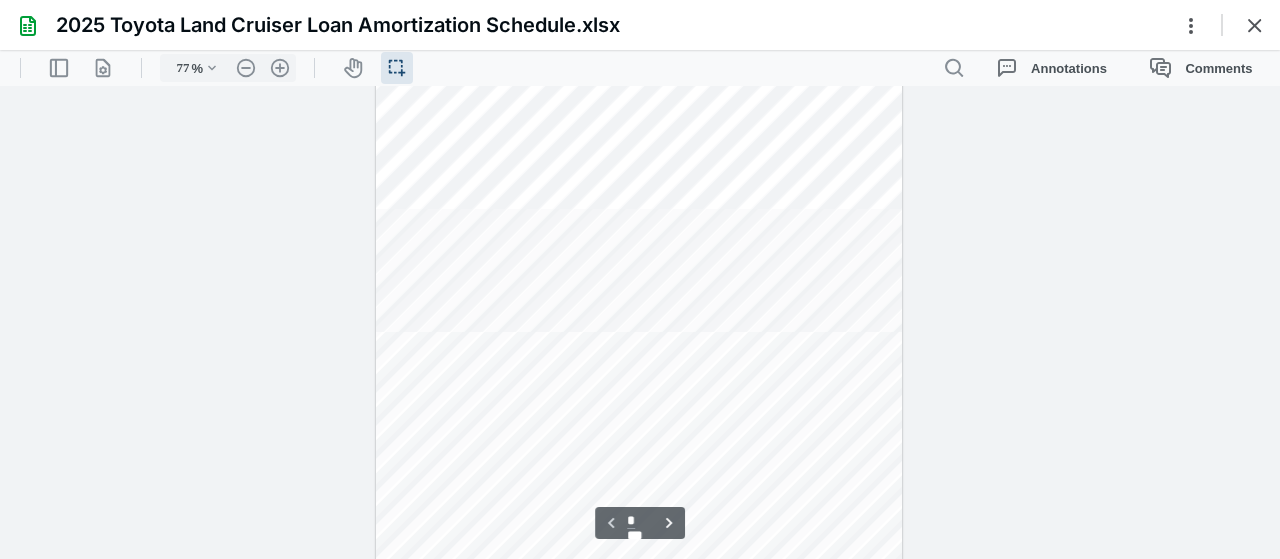 scroll, scrollTop: 0, scrollLeft: 0, axis: both 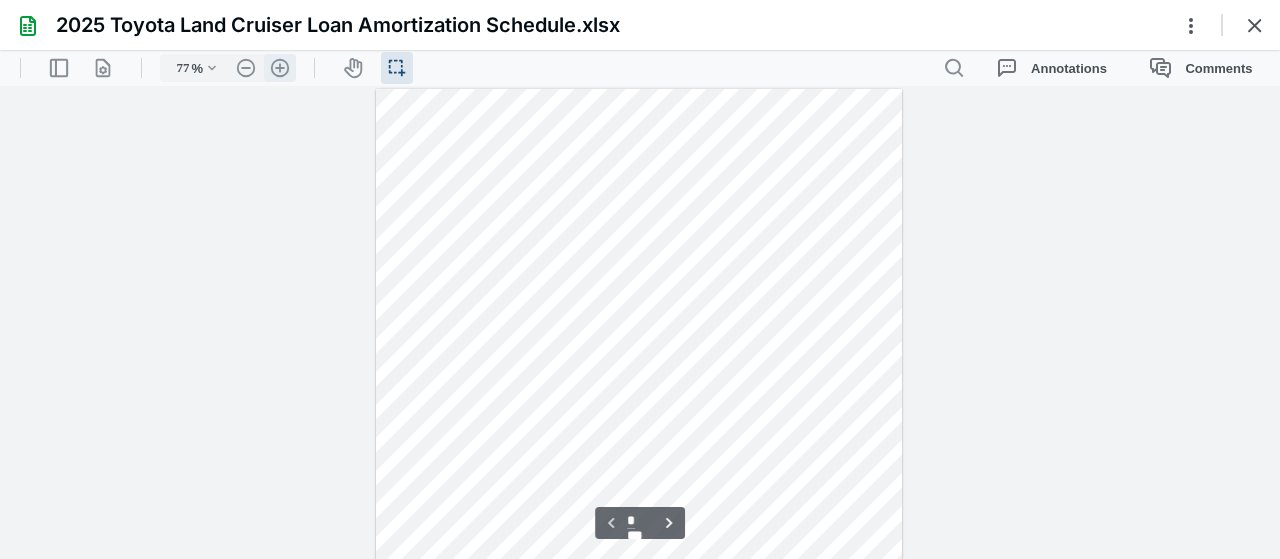 click on ".cls-1{fill:#abb0c4;} icon - header - zoom - in - line" at bounding box center (280, 68) 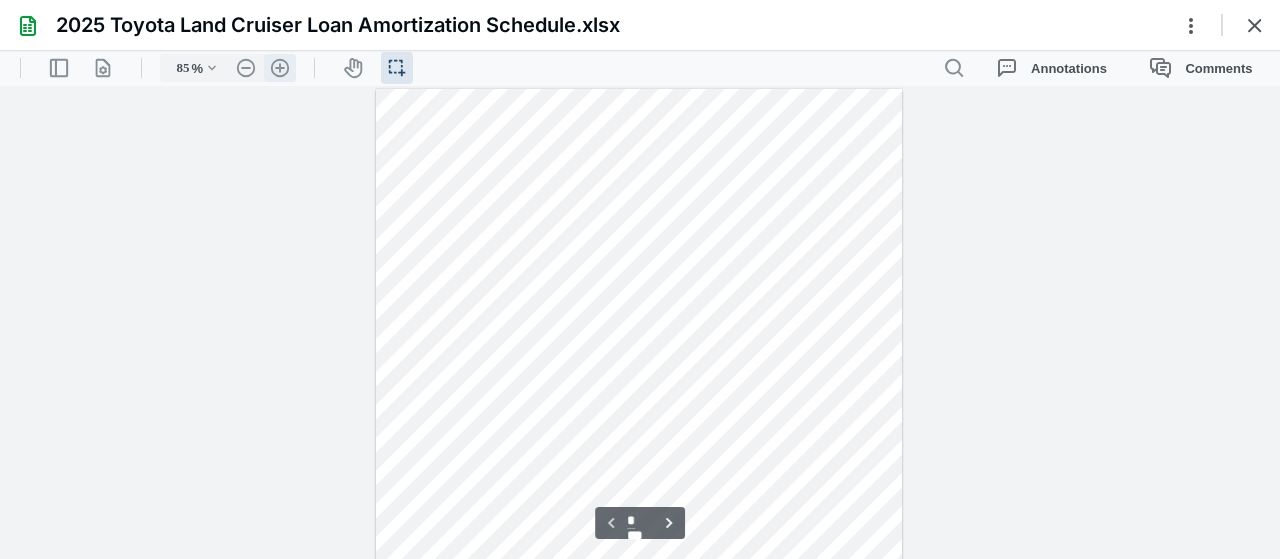 scroll, scrollTop: 21, scrollLeft: 0, axis: vertical 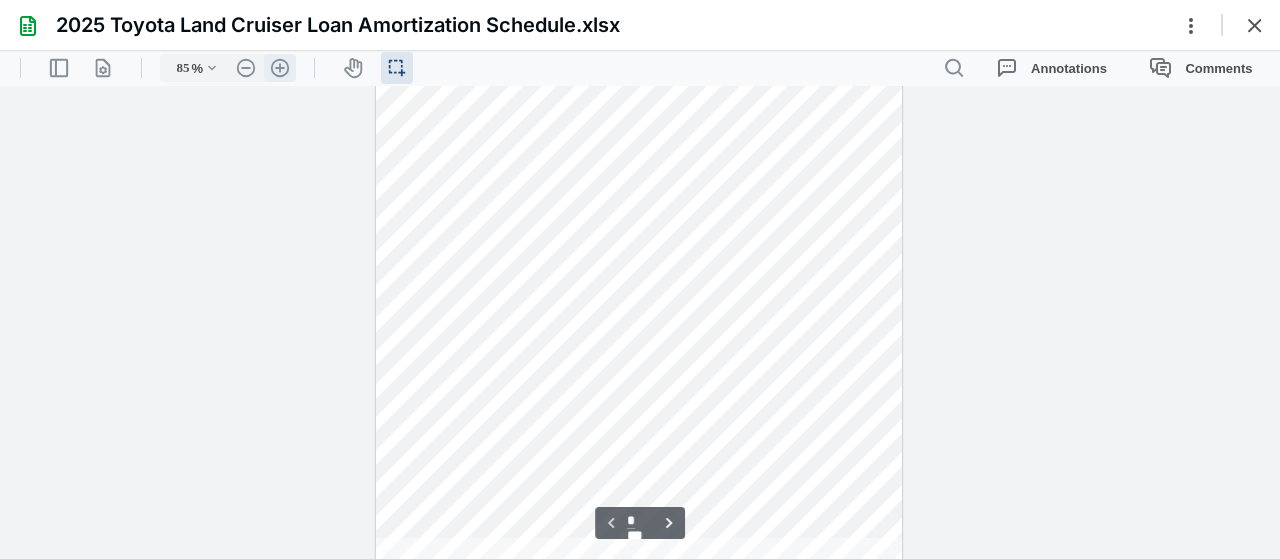 click on ".cls-1{fill:#abb0c4;} icon - header - zoom - in - line" at bounding box center [280, 68] 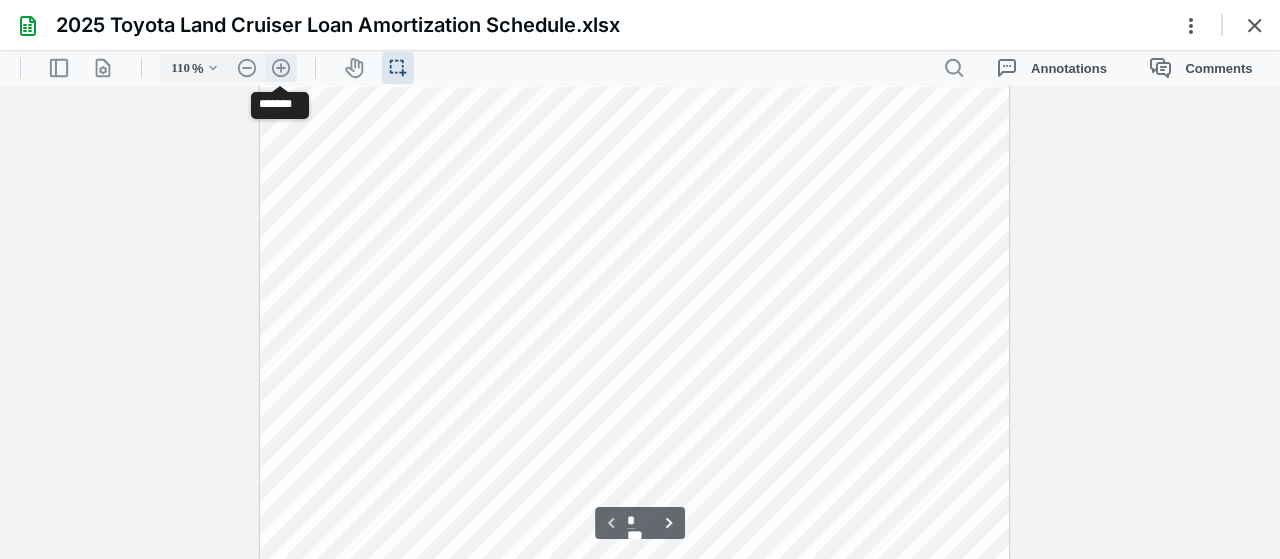 click on ".cls-1{fill:#abb0c4;} icon - header - zoom - in - line" at bounding box center (281, 68) 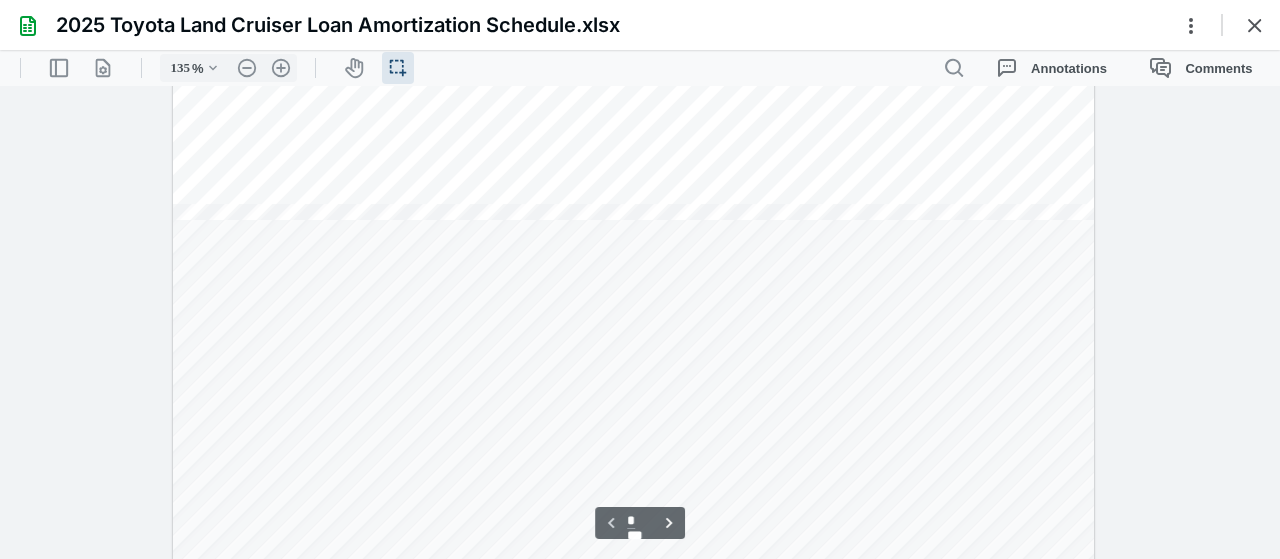 scroll, scrollTop: 1964, scrollLeft: 201, axis: both 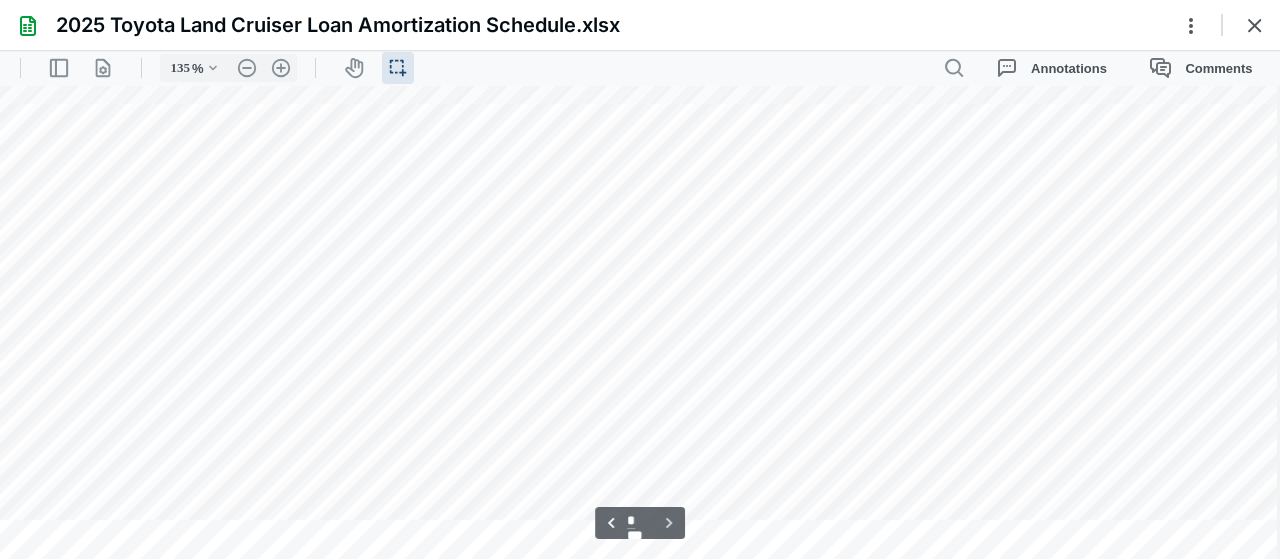 type on "*" 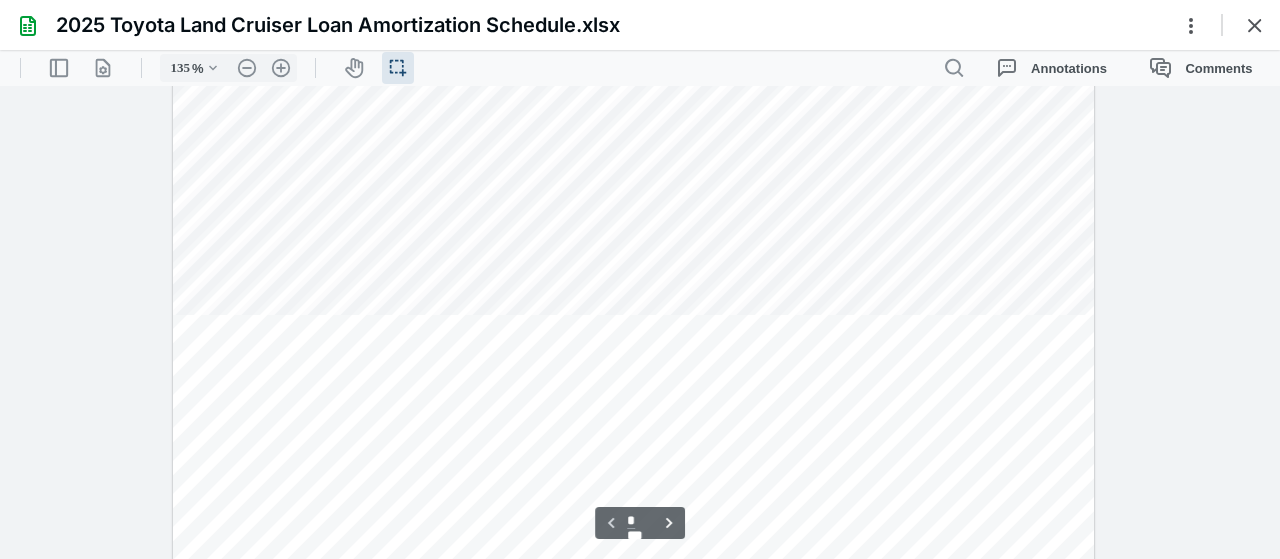 scroll, scrollTop: 0, scrollLeft: 201, axis: horizontal 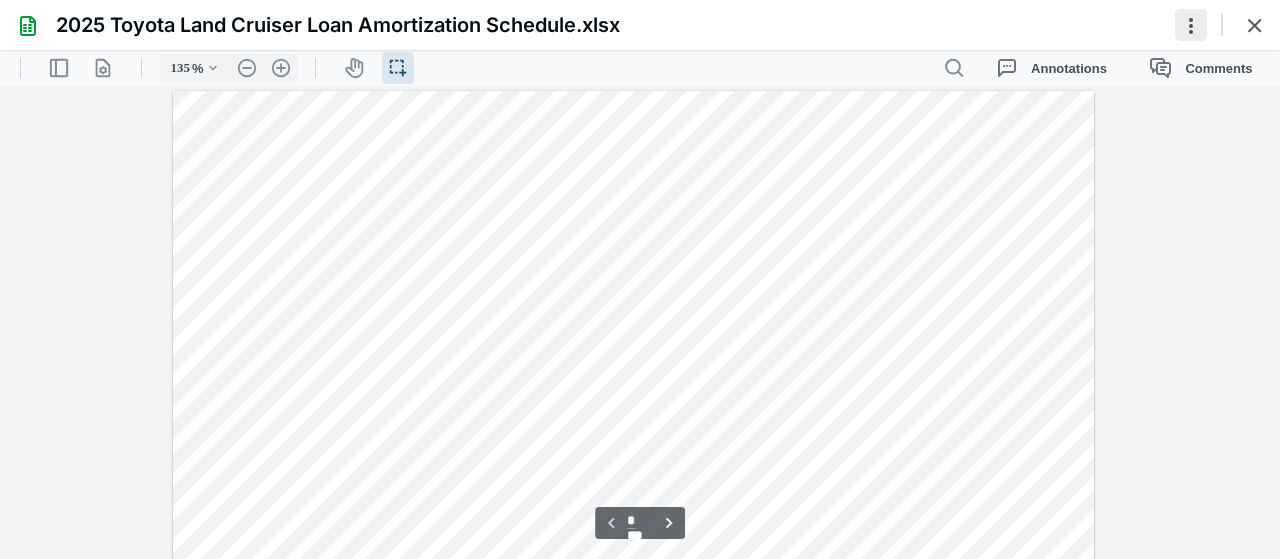 click at bounding box center (1191, 25) 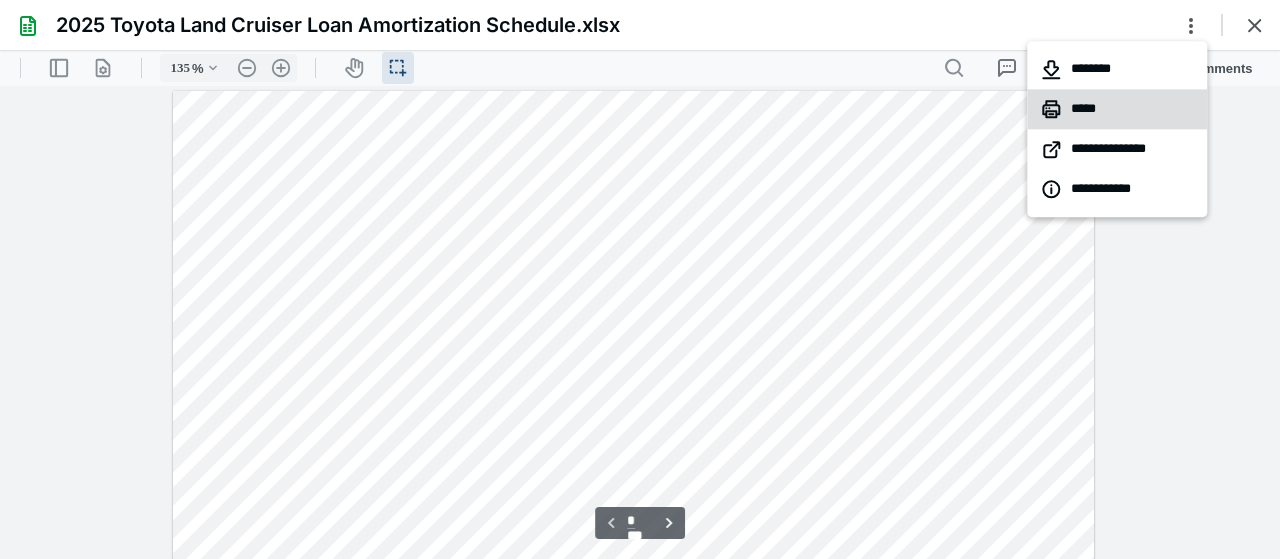 click on "*****" at bounding box center (1117, 109) 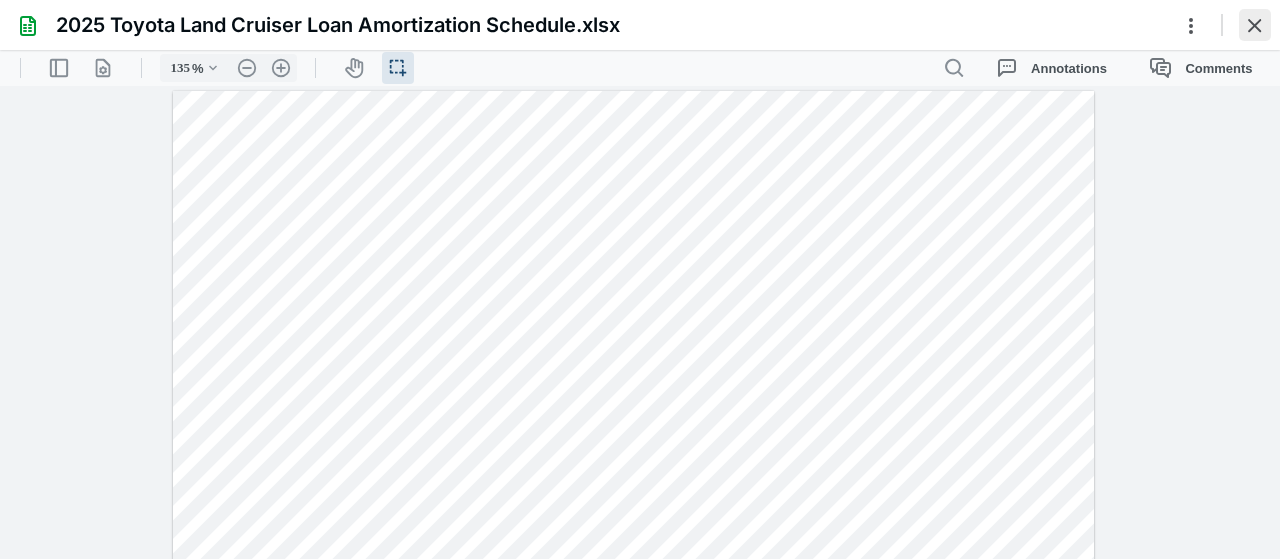 click at bounding box center (1255, 25) 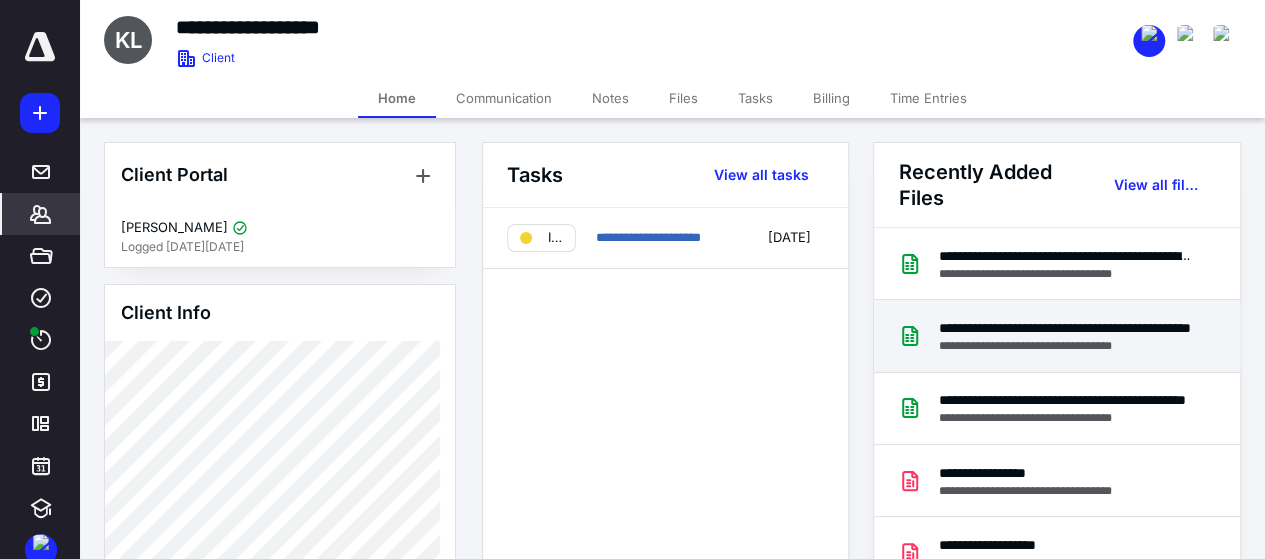 click on "**********" at bounding box center [1065, 346] 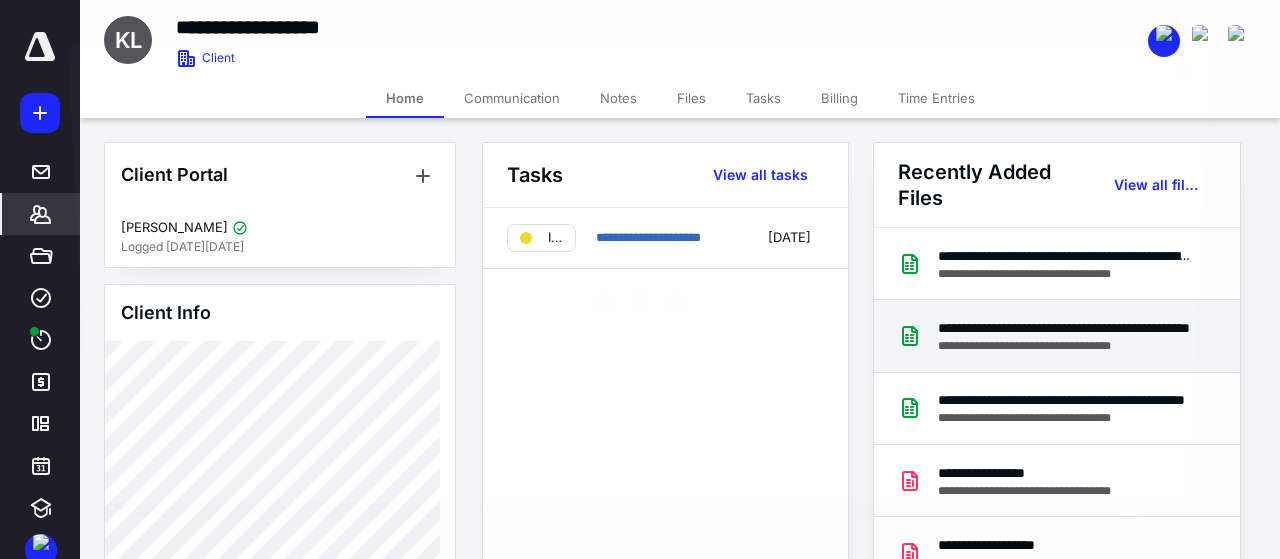 click at bounding box center [639, 298] 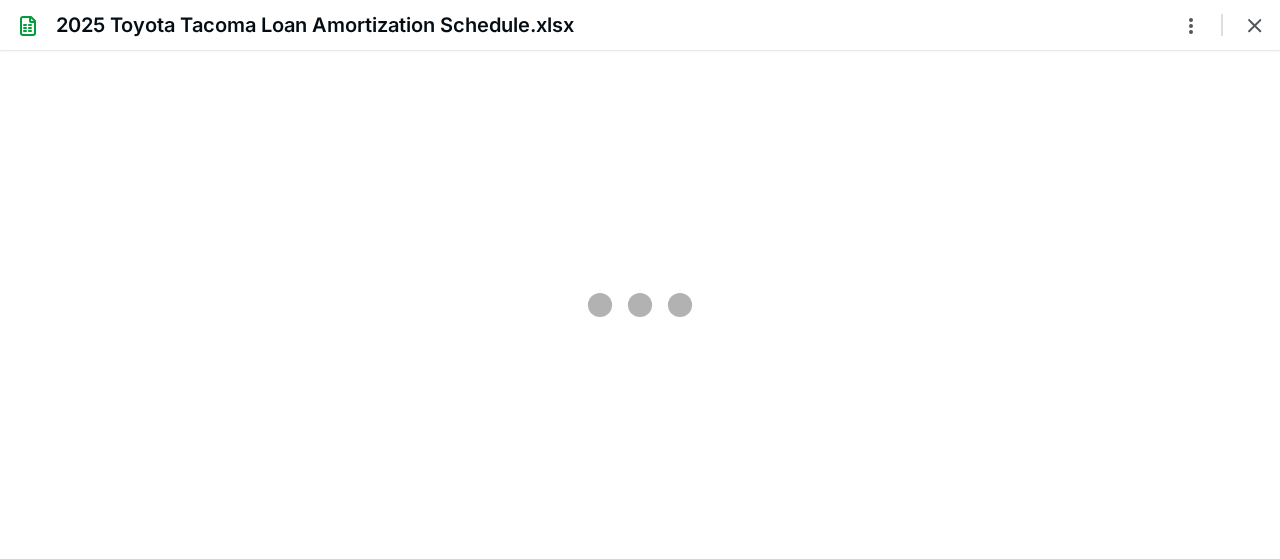 scroll, scrollTop: 0, scrollLeft: 0, axis: both 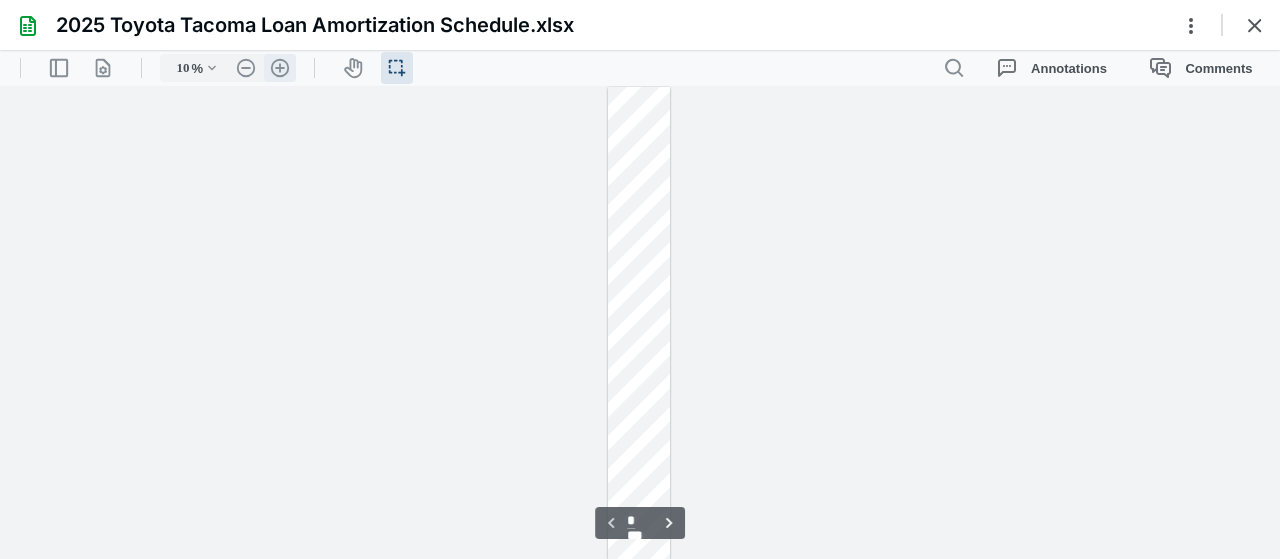 click on ".cls-1{fill:#abb0c4;} icon - header - zoom - in - line" at bounding box center (280, 68) 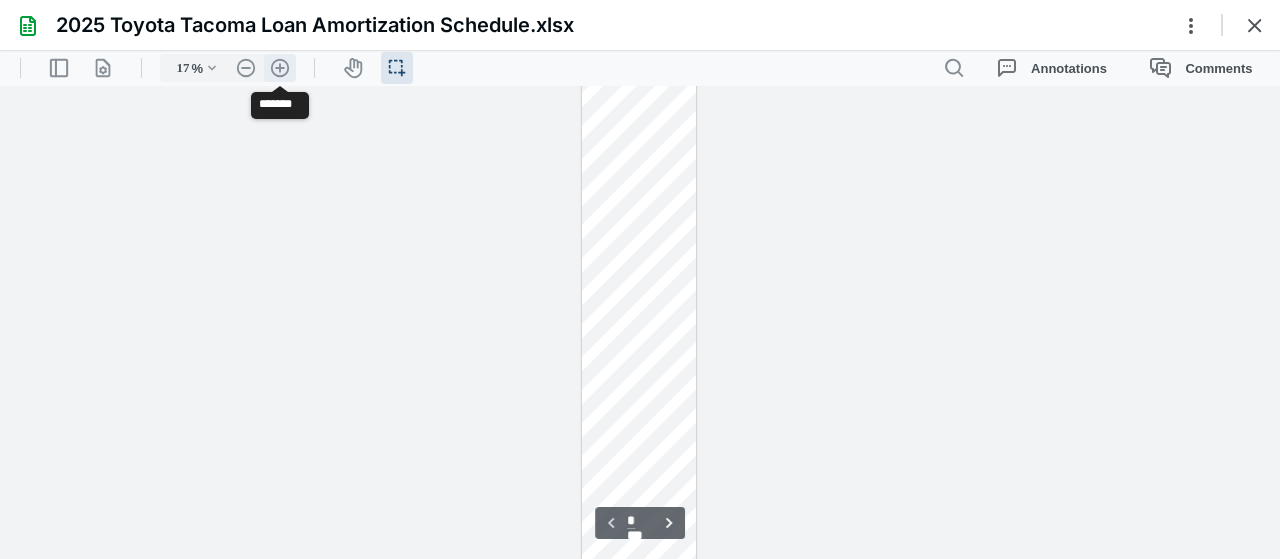 click on ".cls-1{fill:#abb0c4;} icon - header - zoom - in - line" at bounding box center [280, 68] 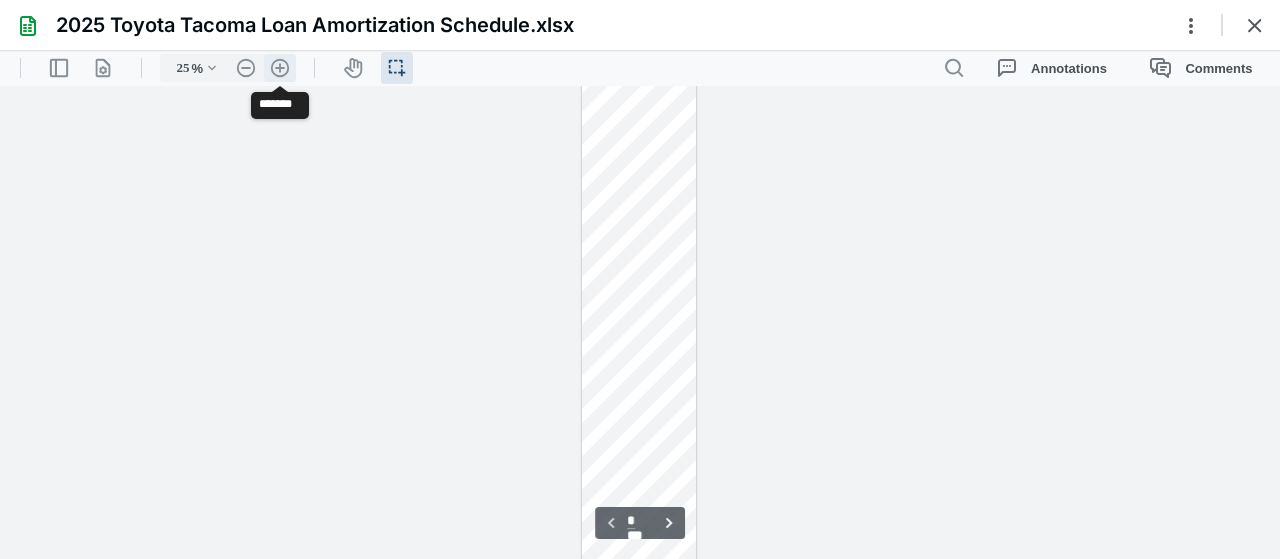 click on ".cls-1{fill:#abb0c4;} icon - header - zoom - in - line" at bounding box center [280, 68] 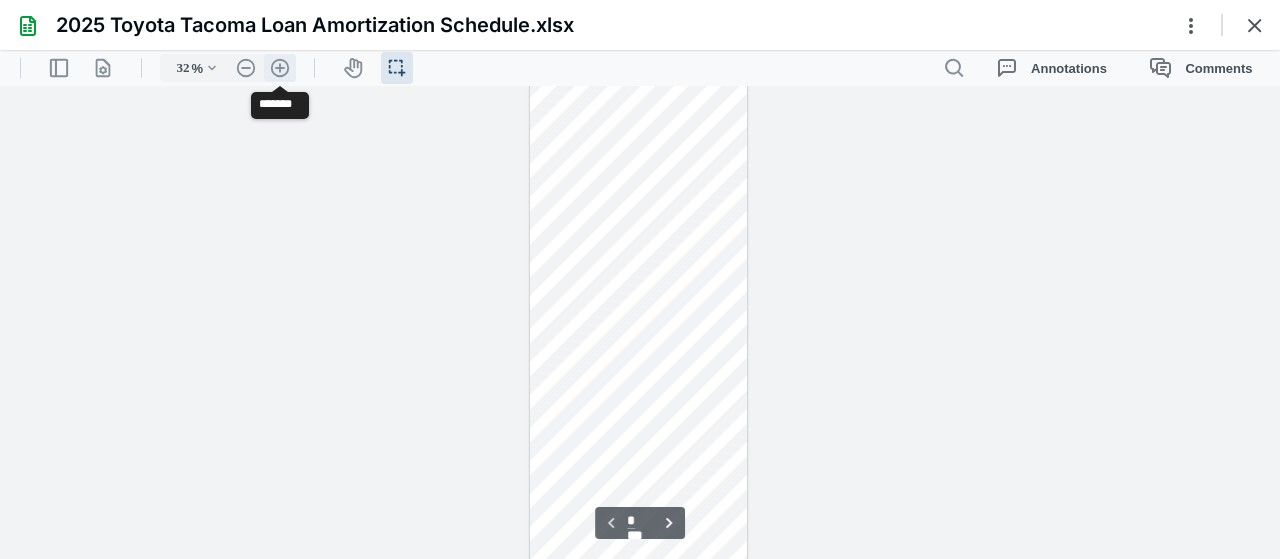 click on ".cls-1{fill:#abb0c4;} icon - header - zoom - in - line" at bounding box center [280, 68] 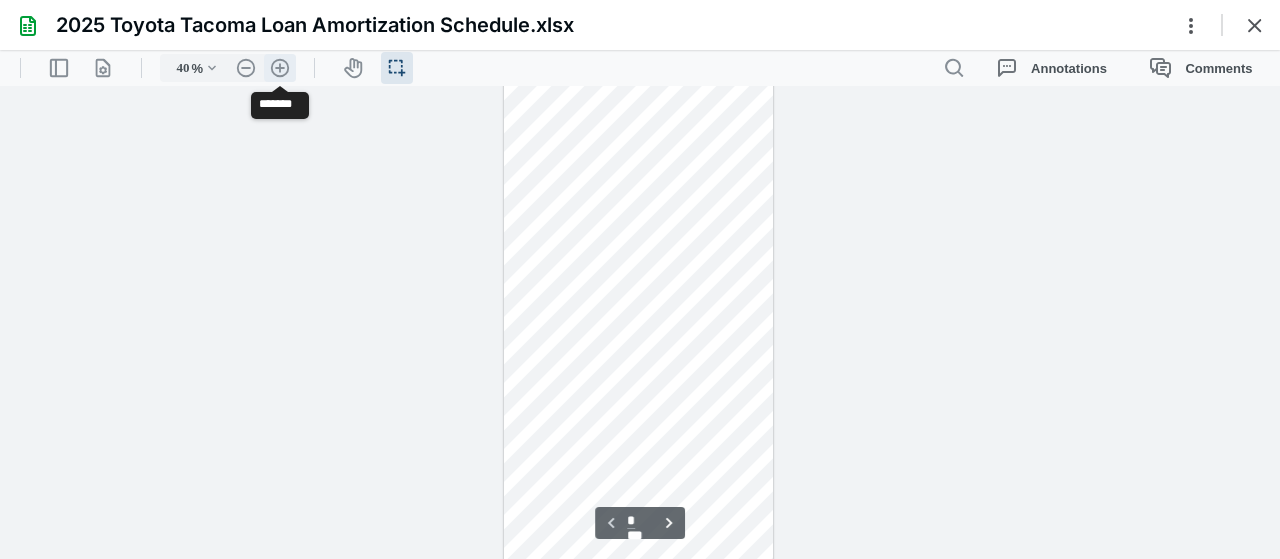 click on ".cls-1{fill:#abb0c4;} icon - header - zoom - in - line" at bounding box center [280, 68] 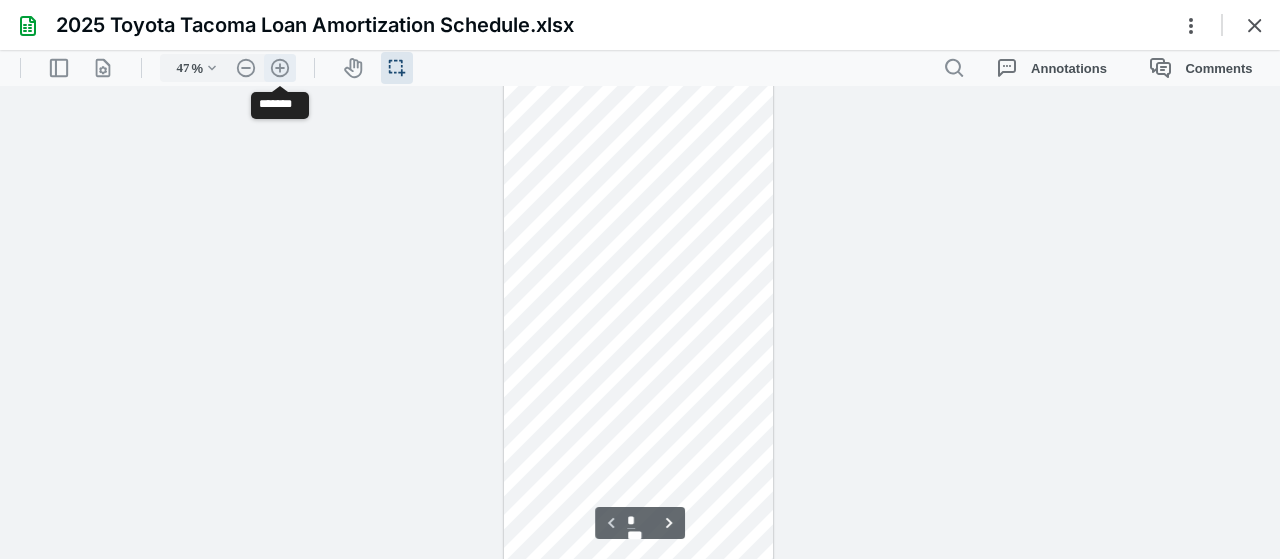 click on ".cls-1{fill:#abb0c4;} icon - header - zoom - in - line" at bounding box center (280, 68) 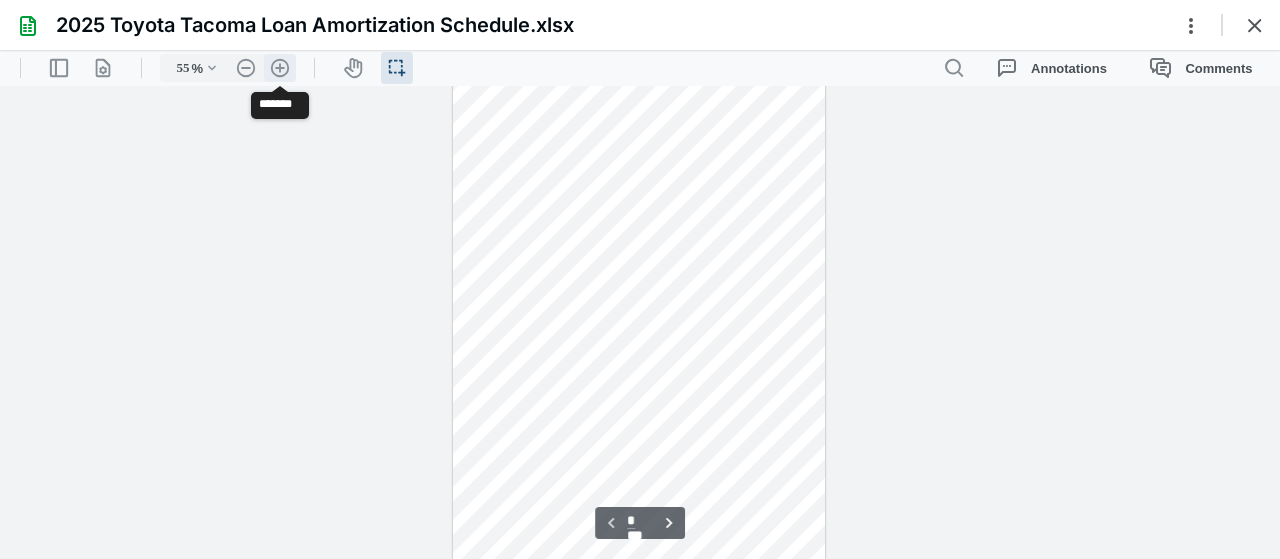 click on ".cls-1{fill:#abb0c4;} icon - header - zoom - in - line" at bounding box center [280, 68] 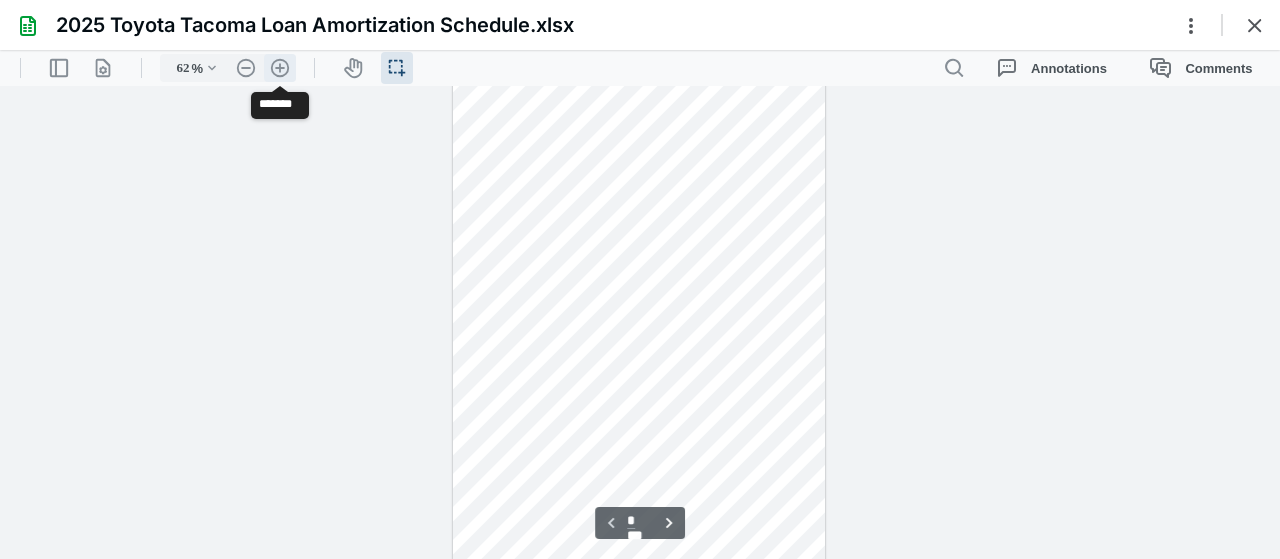 click on ".cls-1{fill:#abb0c4;} icon - header - zoom - in - line" at bounding box center [280, 68] 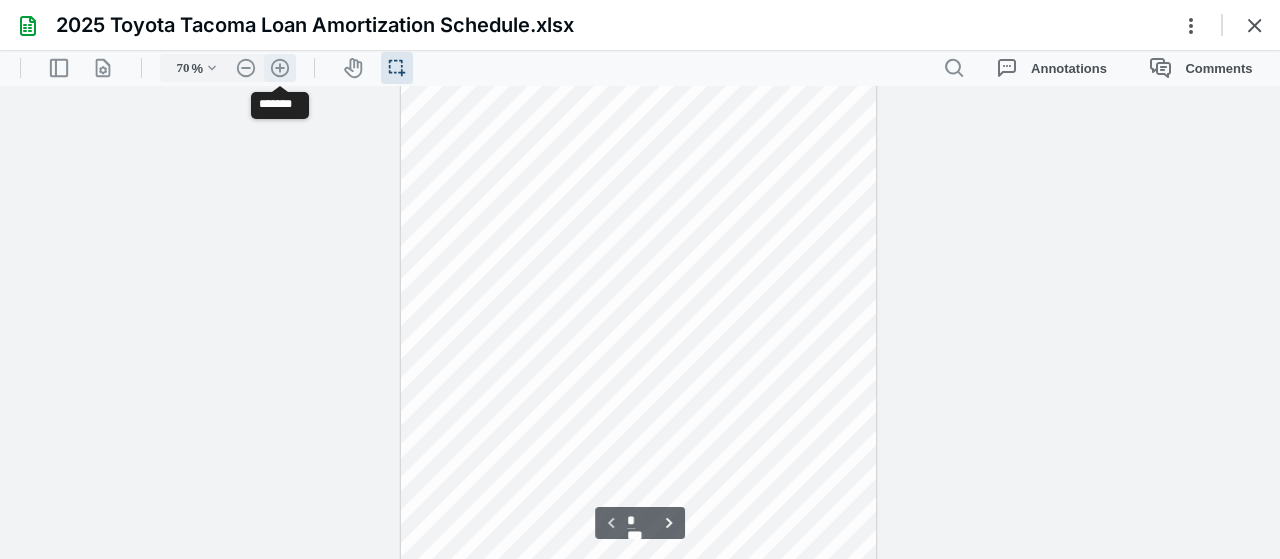 click on ".cls-1{fill:#abb0c4;} icon - header - zoom - in - line" at bounding box center (280, 68) 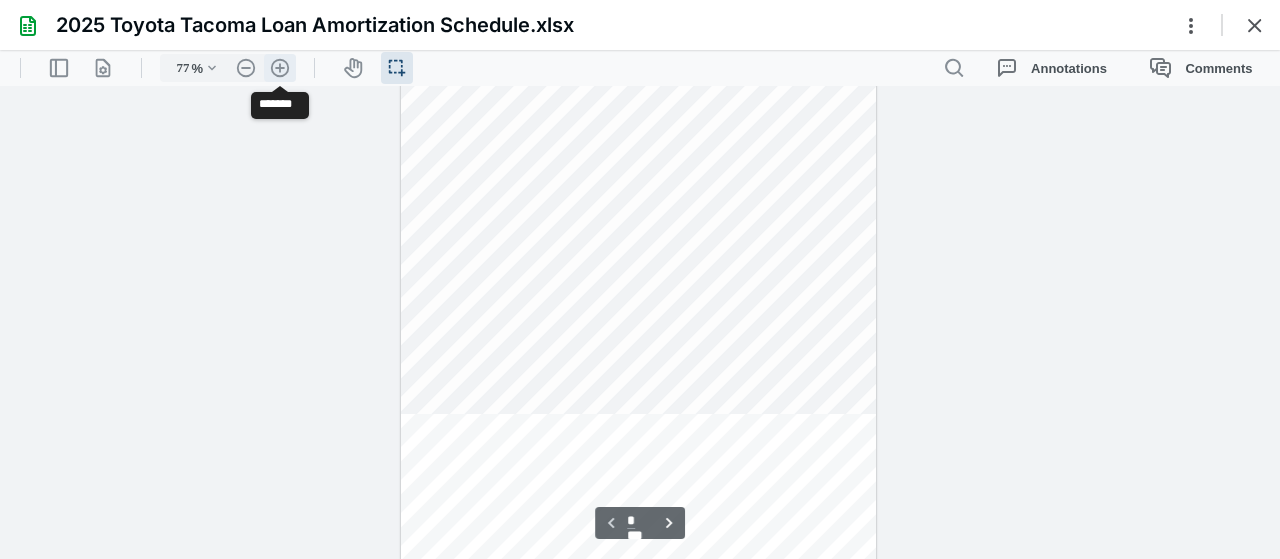 click on ".cls-1{fill:#abb0c4;} icon - header - zoom - in - line" at bounding box center [280, 68] 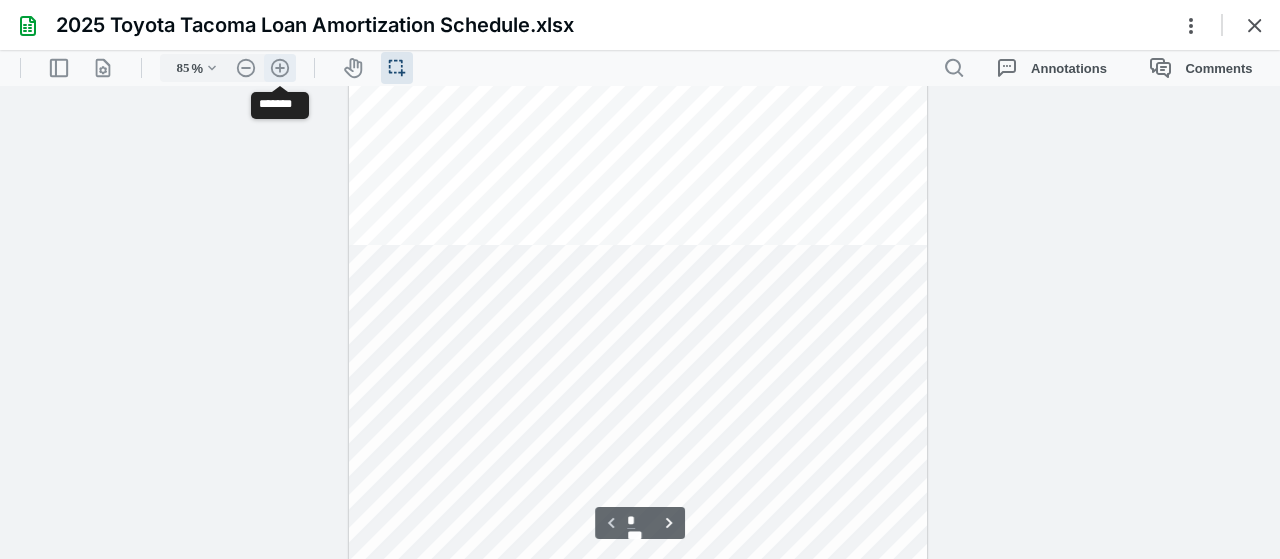 scroll, scrollTop: 1786, scrollLeft: 0, axis: vertical 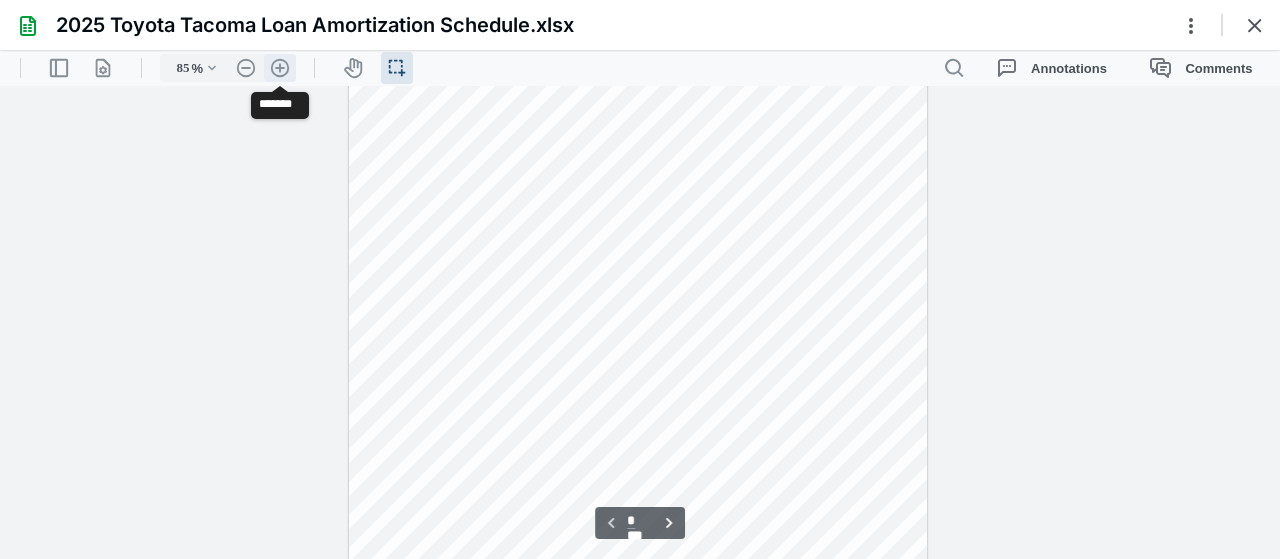 click on ".cls-1{fill:#abb0c4;} icon - header - zoom - in - line" at bounding box center (280, 68) 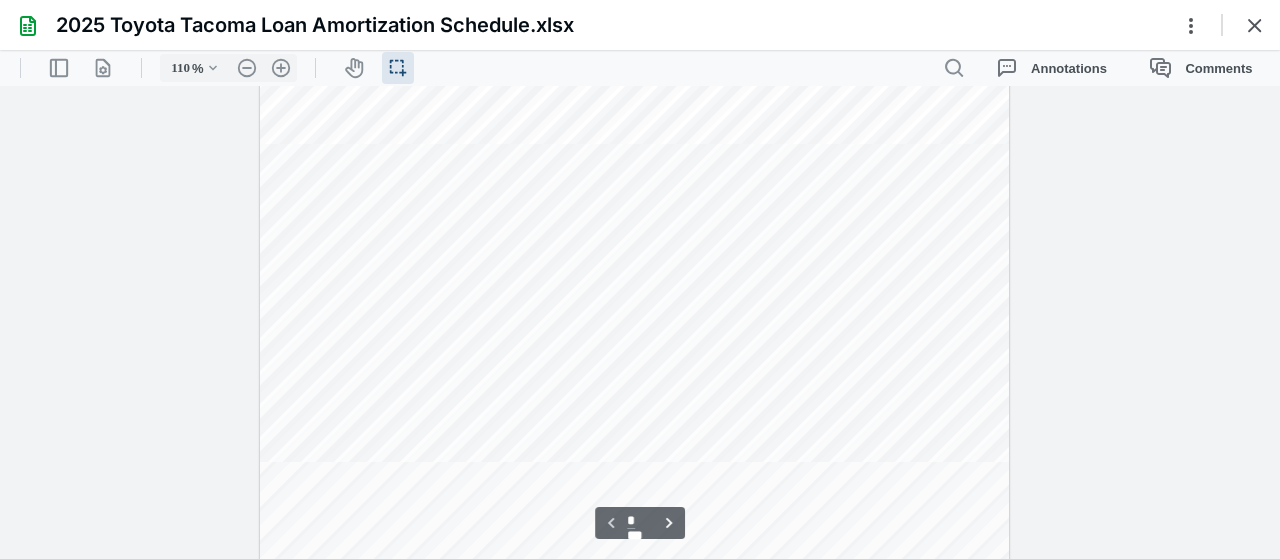 scroll, scrollTop: 0, scrollLeft: 44, axis: horizontal 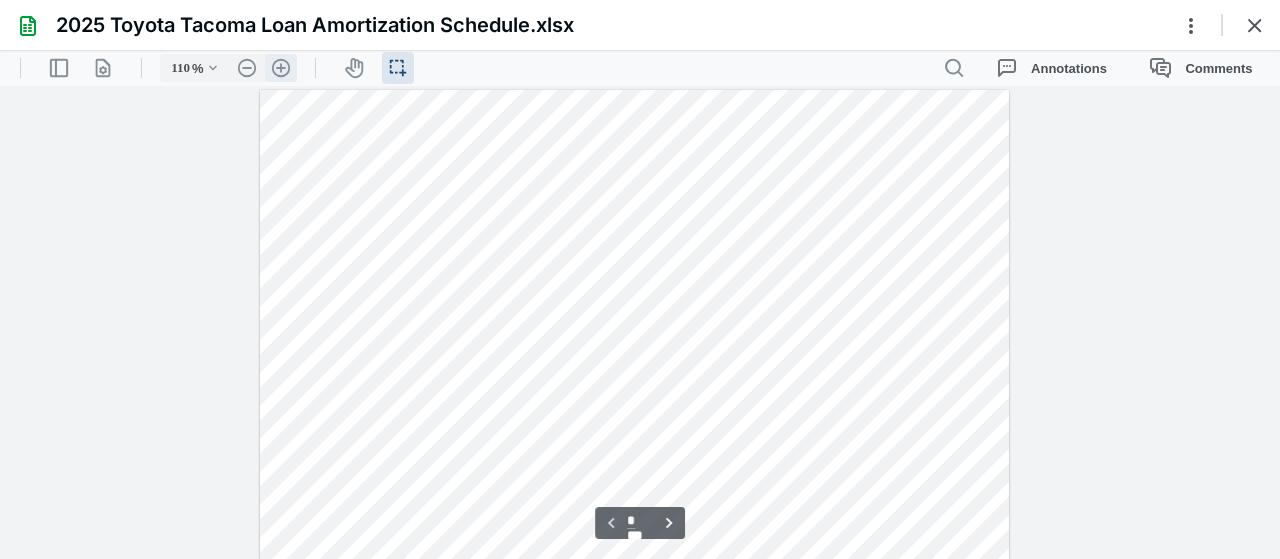 click on ".cls-1{fill:#abb0c4;} icon - header - zoom - in - line" at bounding box center (281, 68) 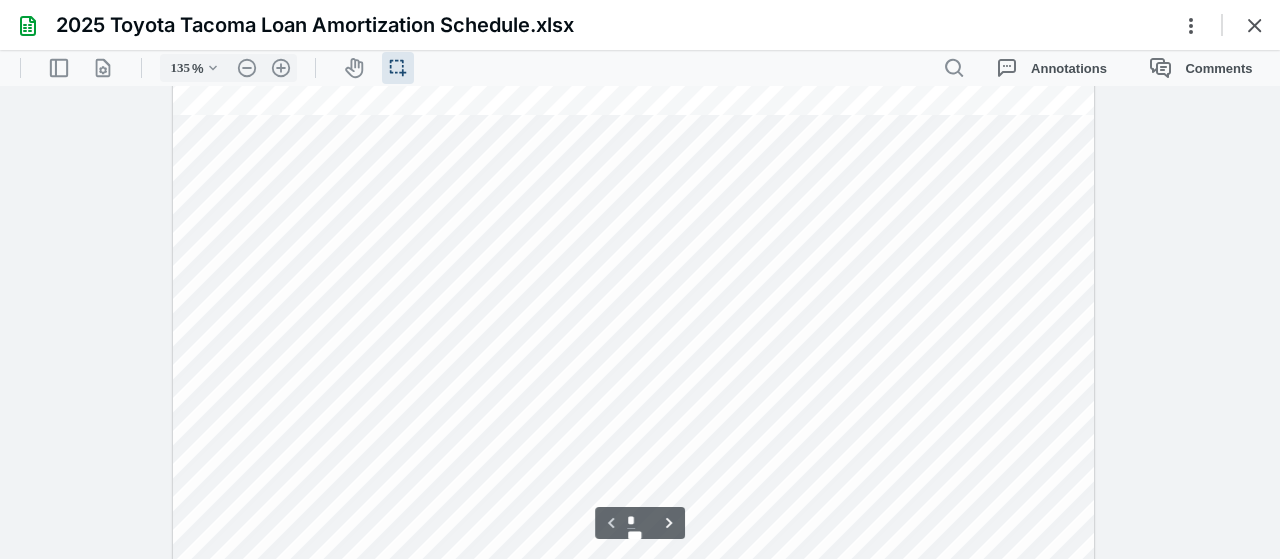 scroll, scrollTop: 0, scrollLeft: 201, axis: horizontal 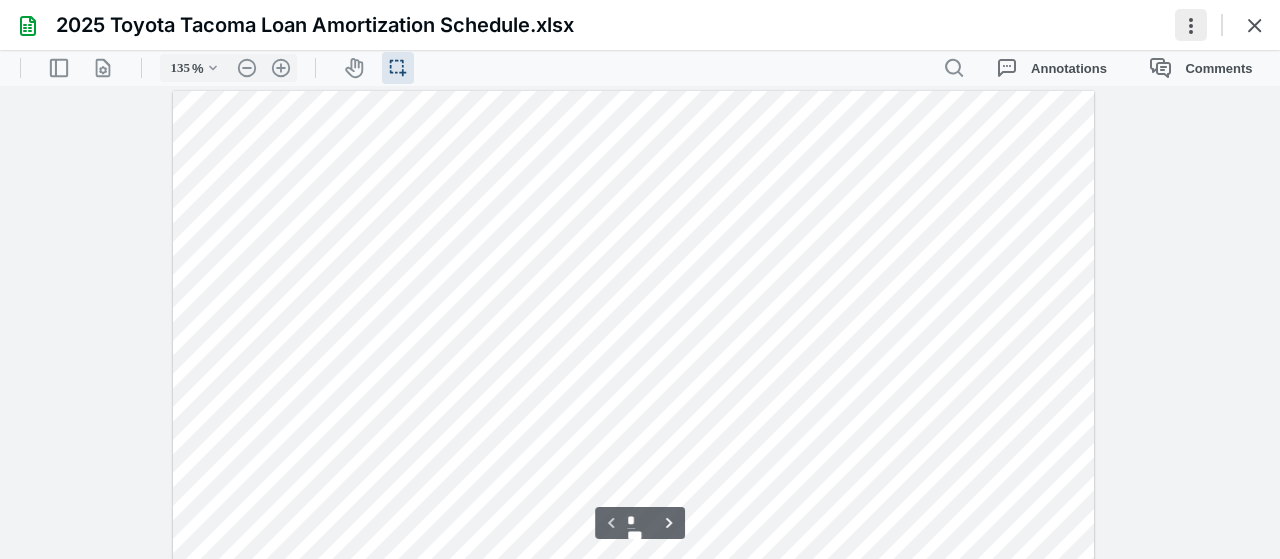 click at bounding box center [1191, 25] 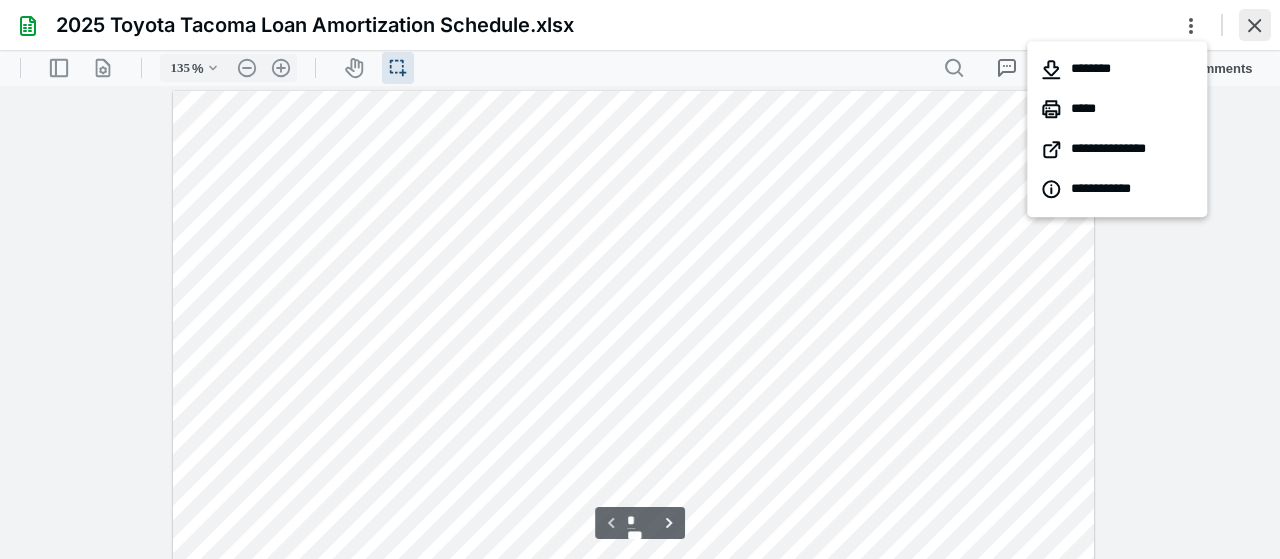 click at bounding box center (1255, 25) 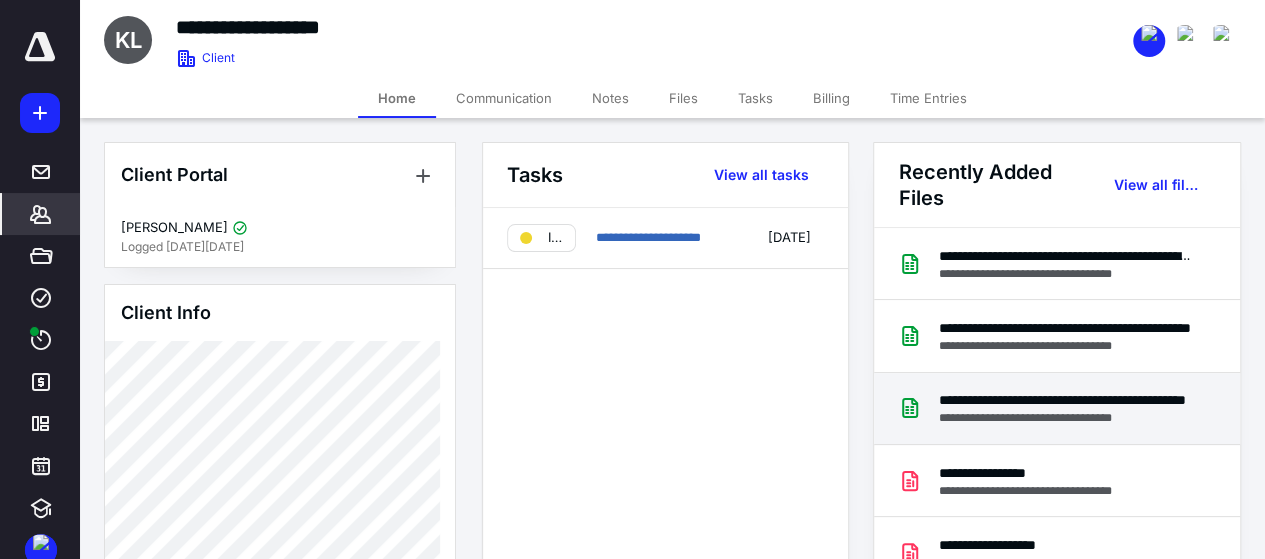 click on "**********" at bounding box center [1065, 400] 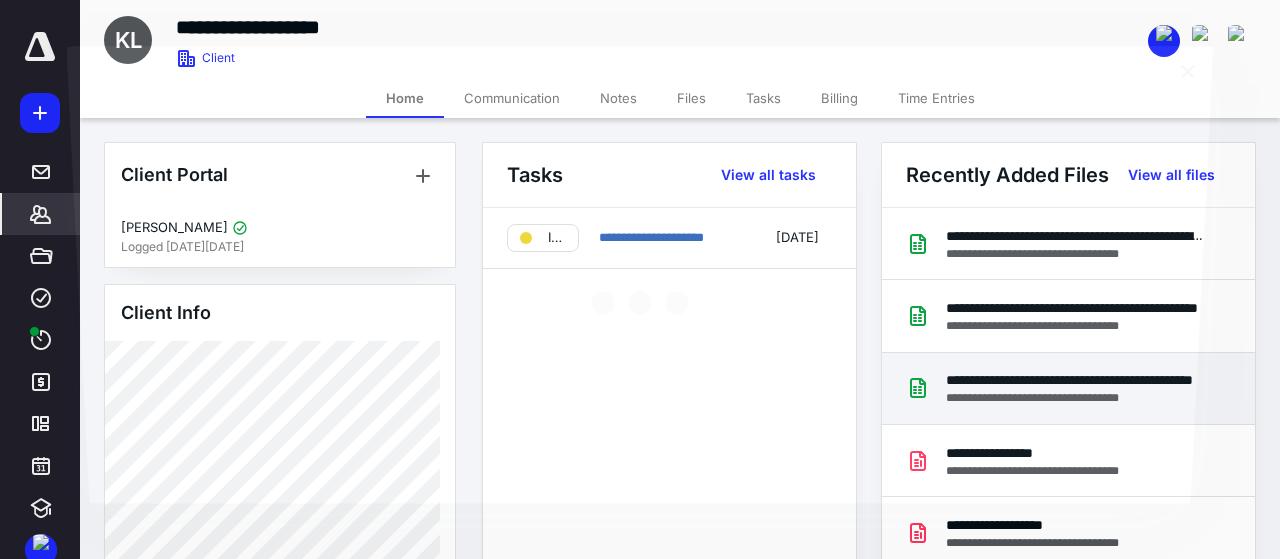 click at bounding box center [640, 299] 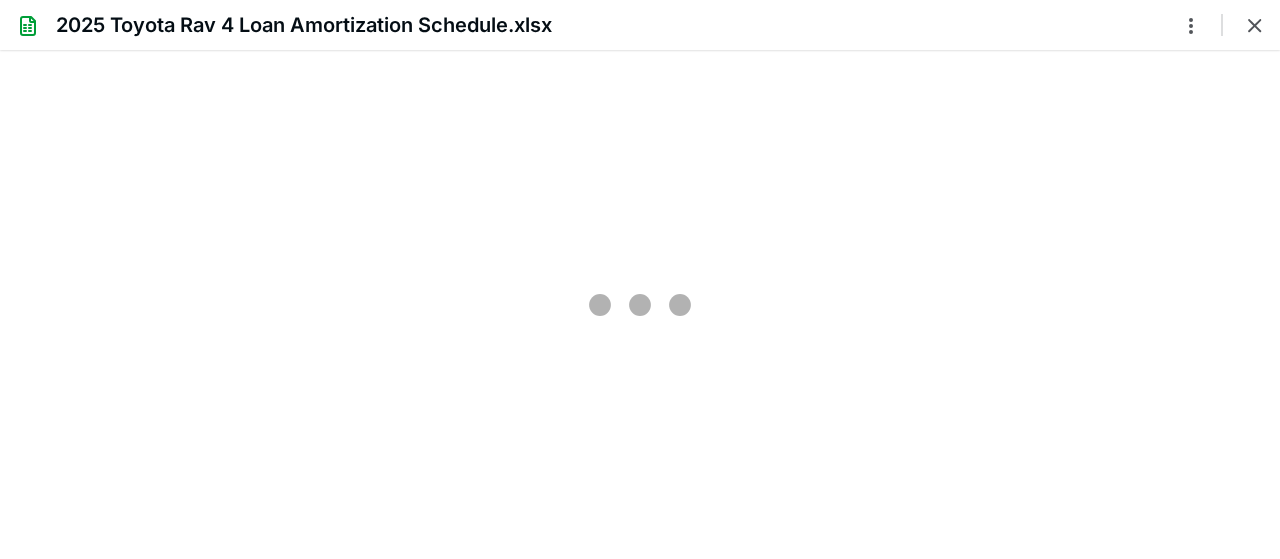 scroll, scrollTop: 0, scrollLeft: 0, axis: both 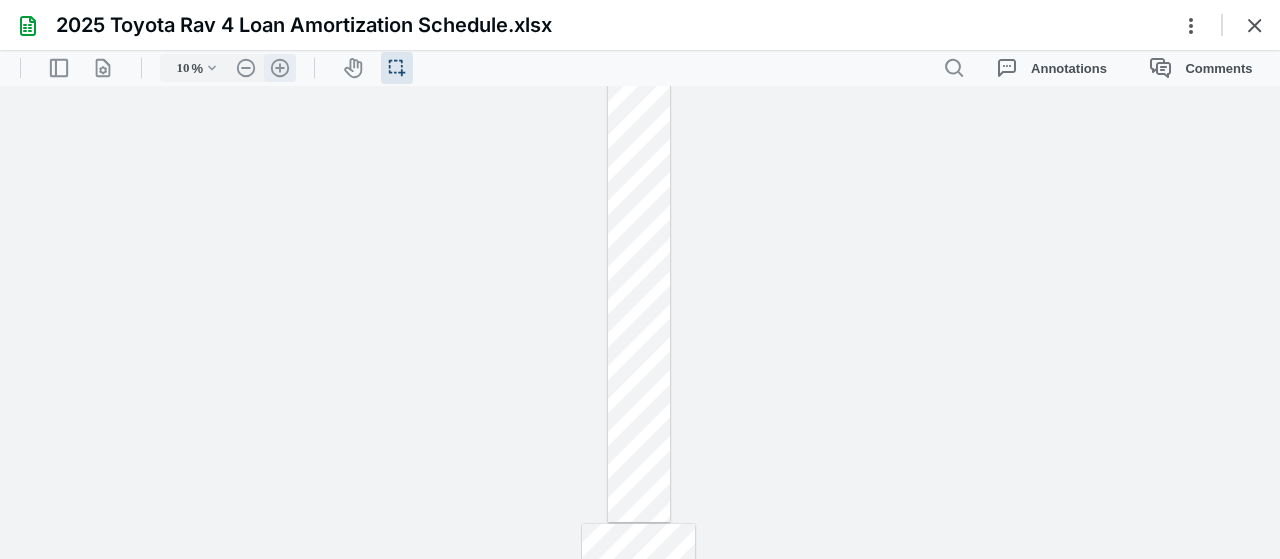 click on ".cls-1{fill:#abb0c4;} icon - header - zoom - in - line" at bounding box center (280, 68) 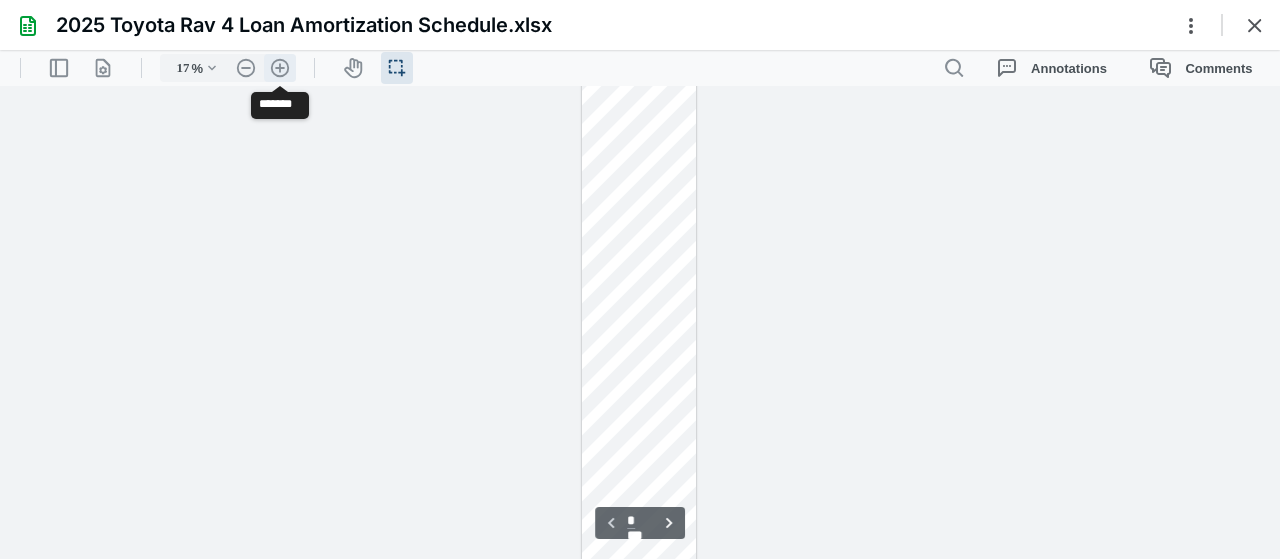 click on ".cls-1{fill:#abb0c4;} icon - header - zoom - in - line" at bounding box center [280, 68] 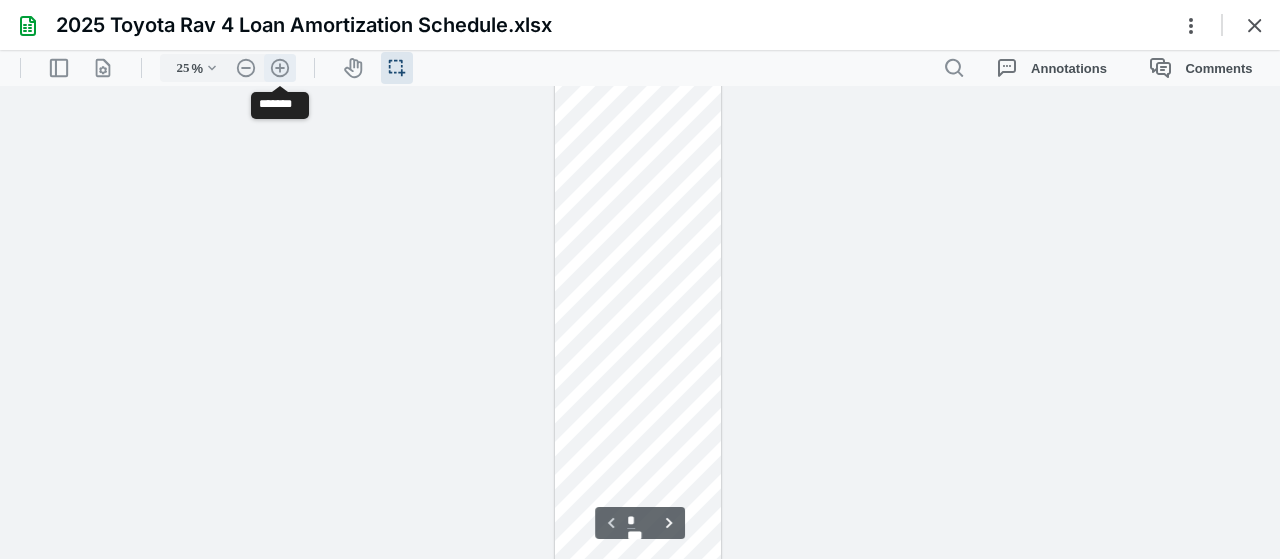 click on ".cls-1{fill:#abb0c4;} icon - header - zoom - in - line" at bounding box center [280, 68] 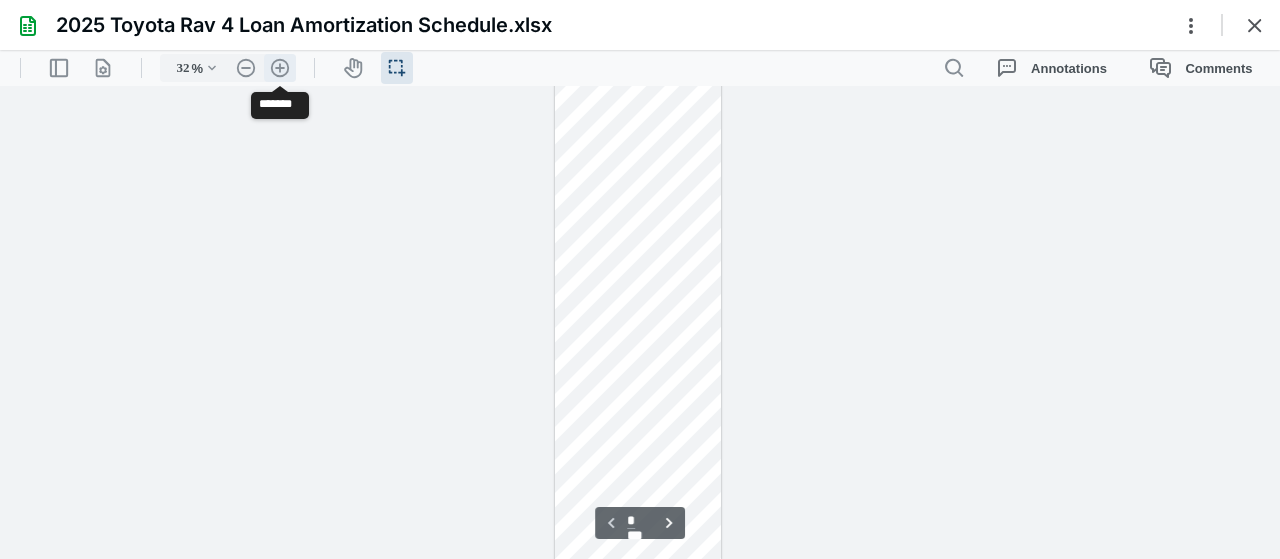 click on ".cls-1{fill:#abb0c4;} icon - header - zoom - in - line" at bounding box center (280, 68) 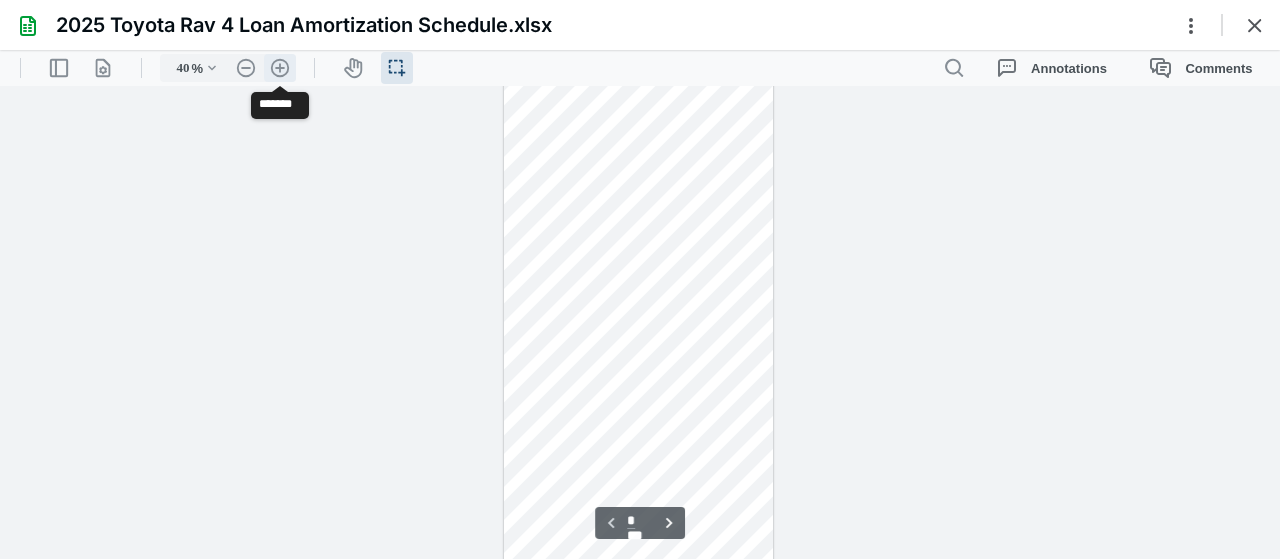 click on ".cls-1{fill:#abb0c4;} icon - header - zoom - in - line" at bounding box center [280, 68] 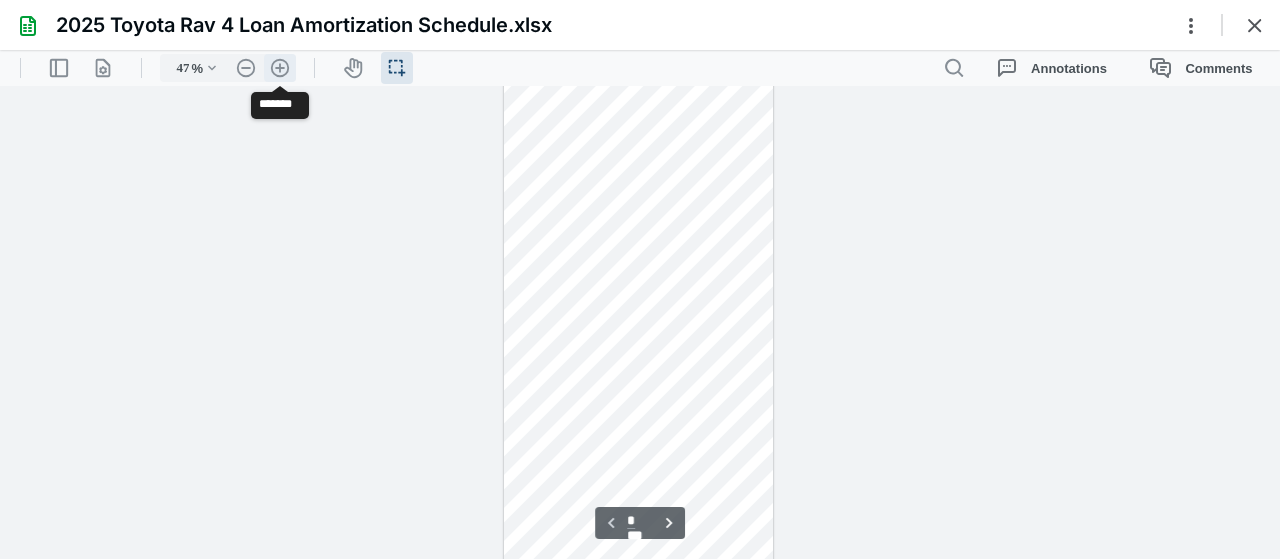 click on ".cls-1{fill:#abb0c4;} icon - header - zoom - in - line" at bounding box center [280, 68] 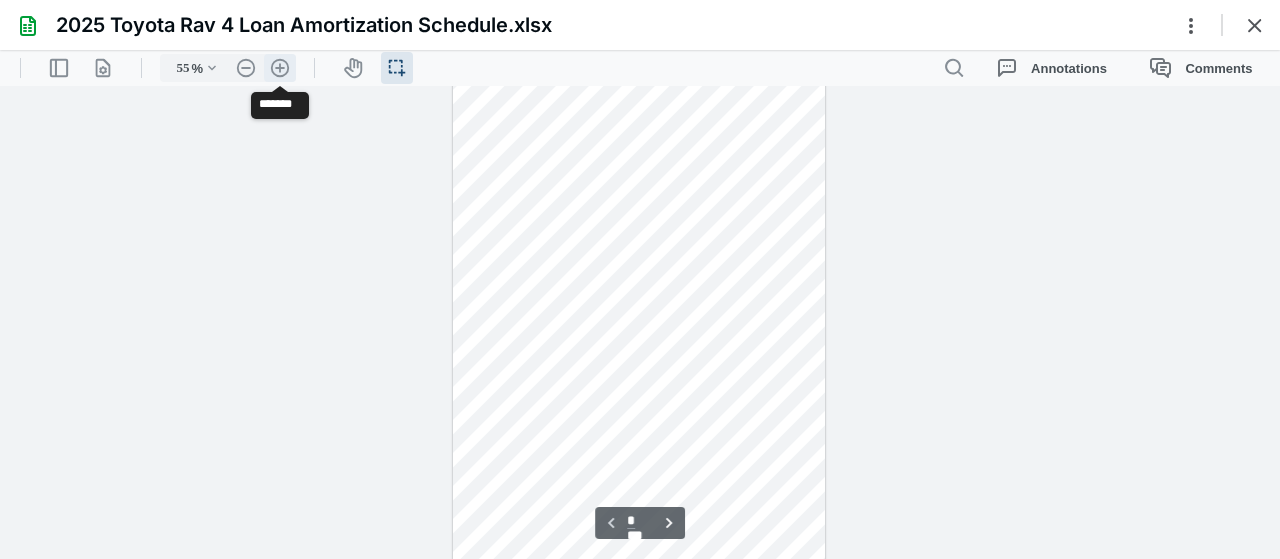 click on ".cls-1{fill:#abb0c4;} icon - header - zoom - in - line" at bounding box center (280, 68) 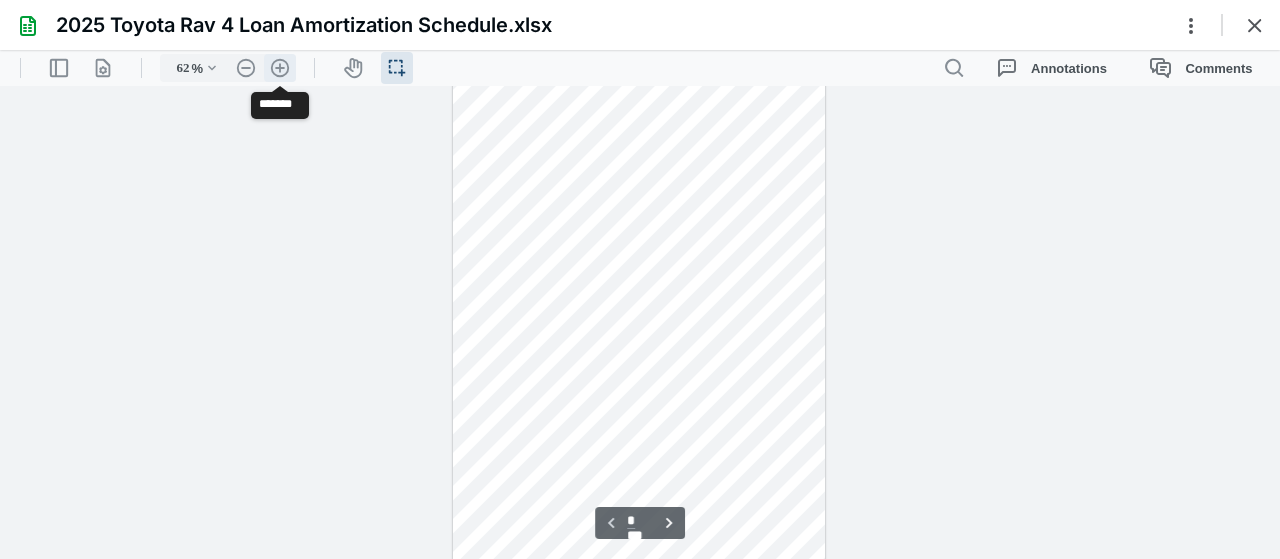 click on ".cls-1{fill:#abb0c4;} icon - header - zoom - in - line" at bounding box center [280, 68] 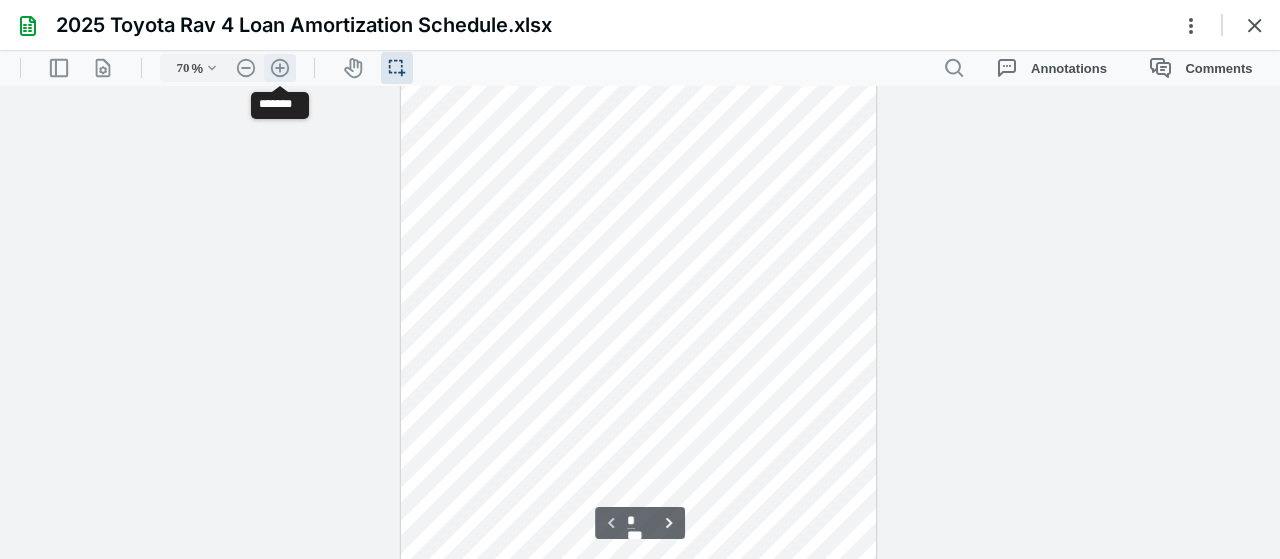 click on ".cls-1{fill:#abb0c4;} icon - header - zoom - in - line" at bounding box center (280, 68) 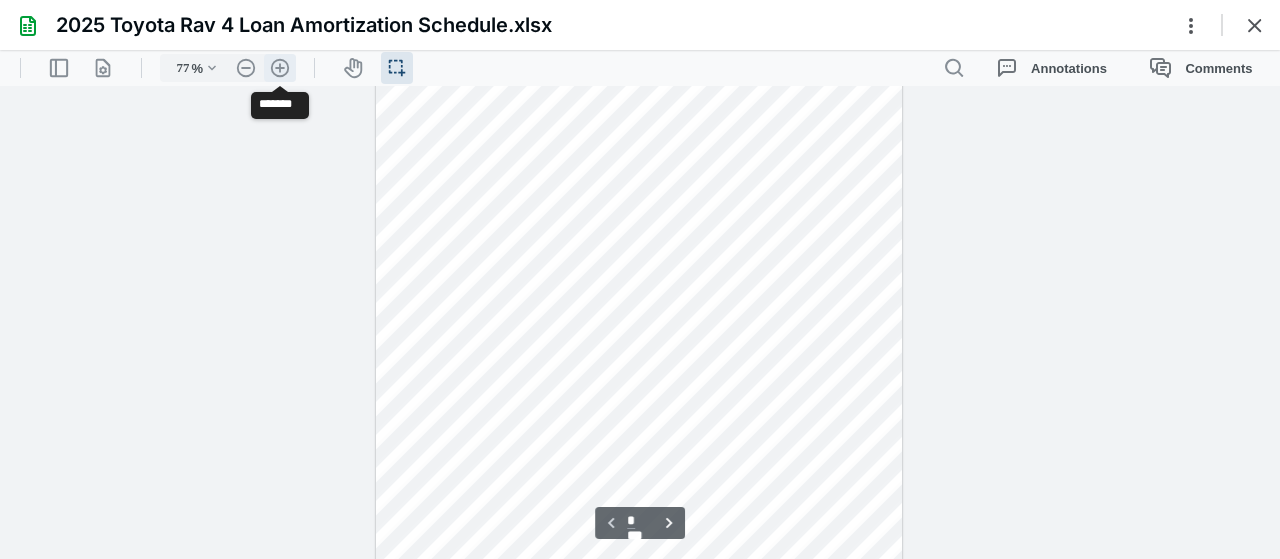 click on ".cls-1{fill:#abb0c4;} icon - header - zoom - in - line" at bounding box center (280, 68) 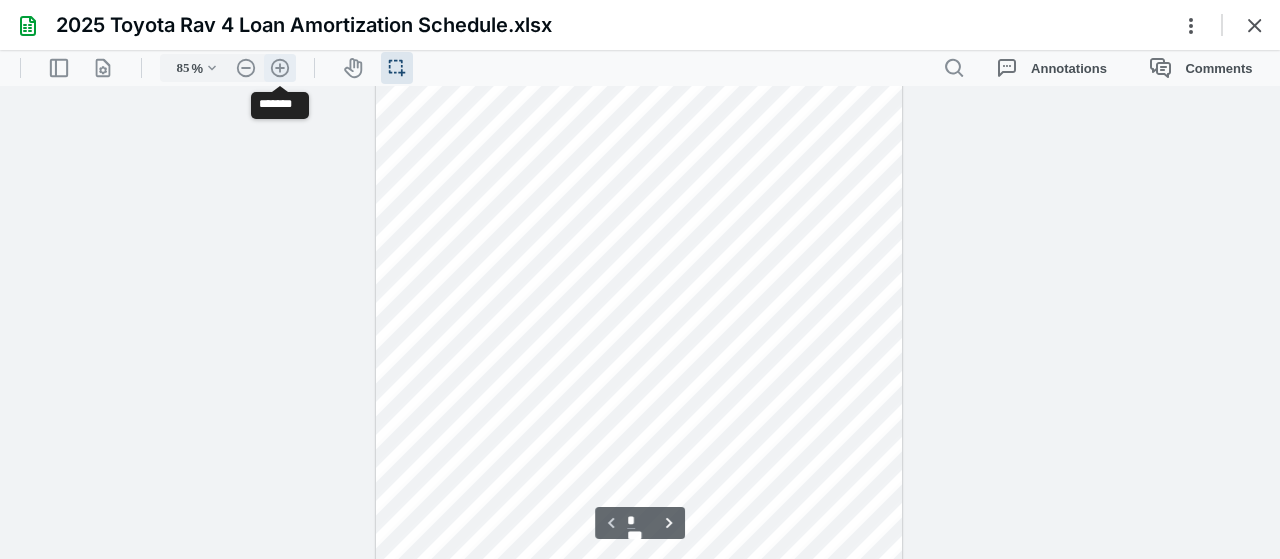 scroll, scrollTop: 2130, scrollLeft: 0, axis: vertical 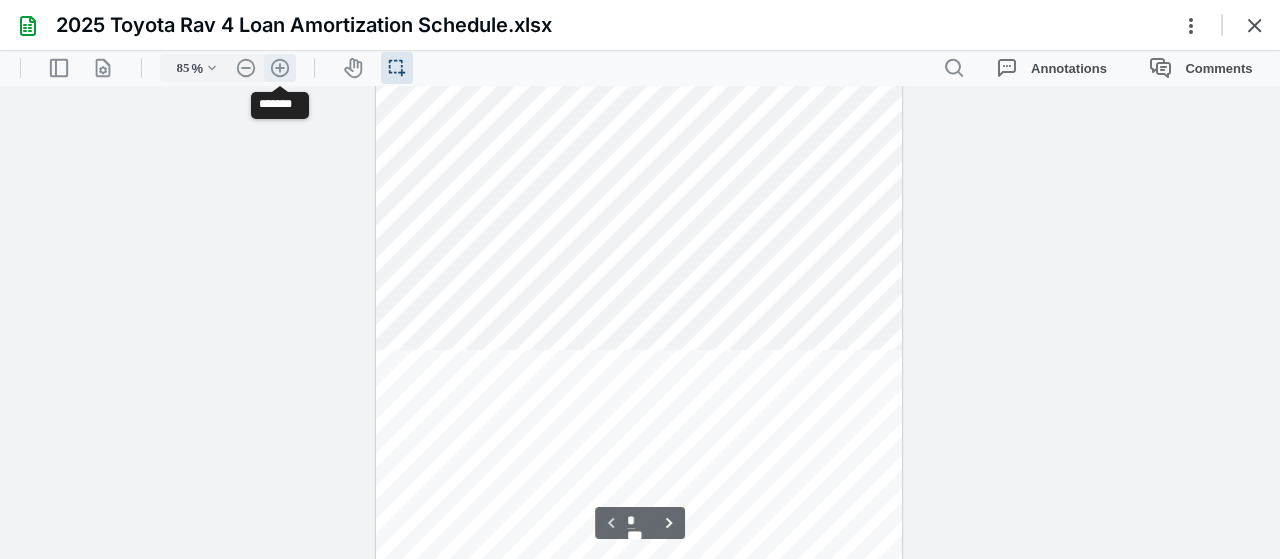 click on ".cls-1{fill:#abb0c4;} icon - header - zoom - in - line" at bounding box center (280, 68) 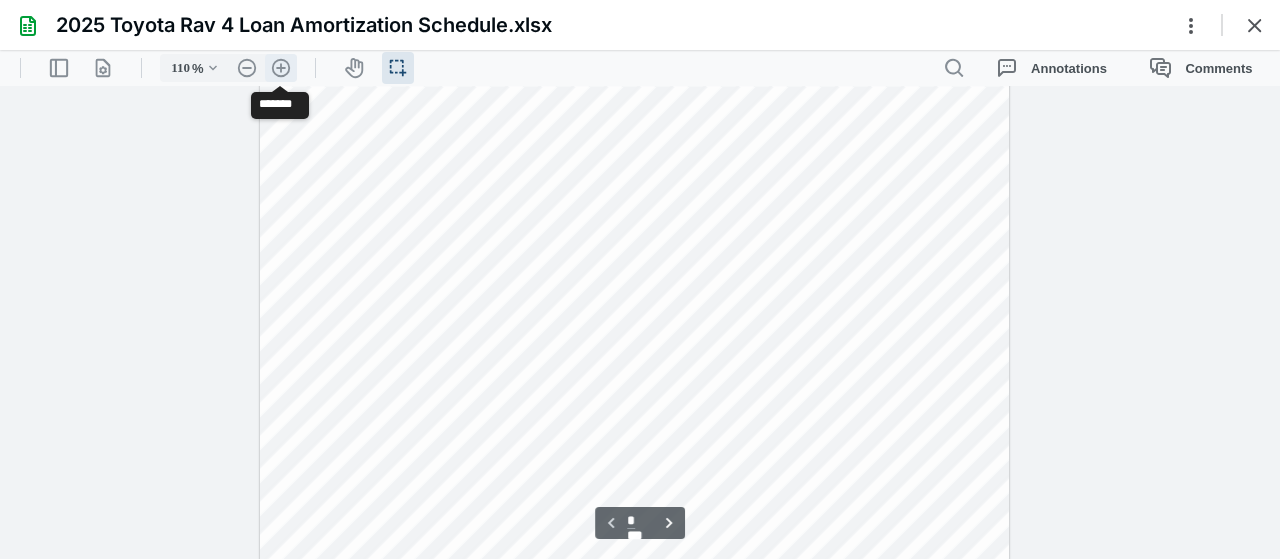 click on ".cls-1{fill:#abb0c4;} icon - header - zoom - in - line" at bounding box center (281, 68) 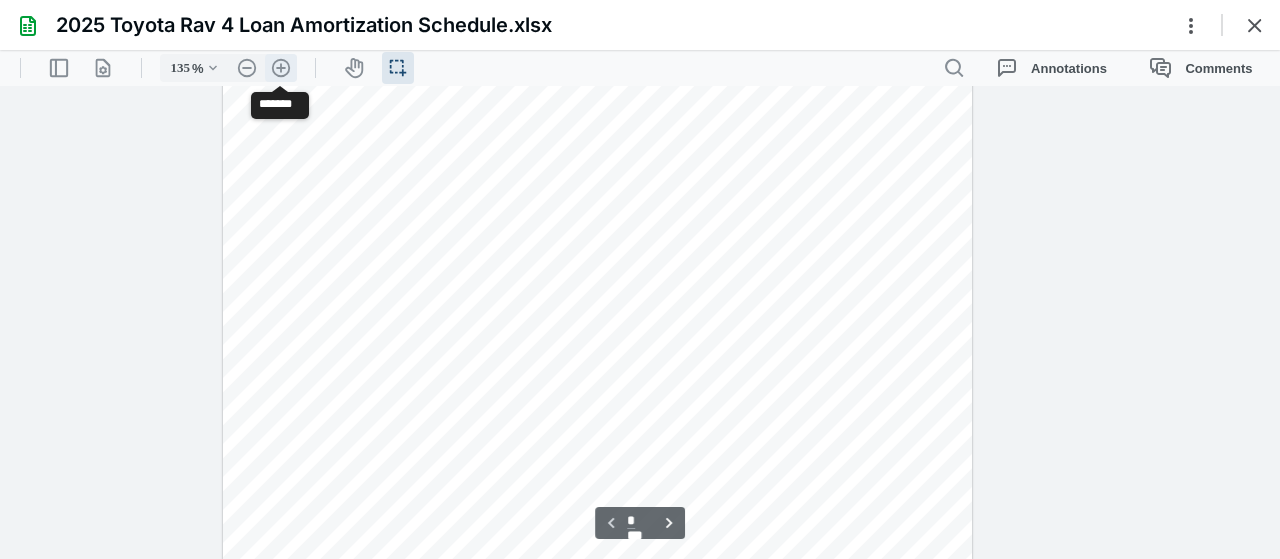 click on ".cls-1{fill:#abb0c4;} icon - header - zoom - in - line" at bounding box center [281, 68] 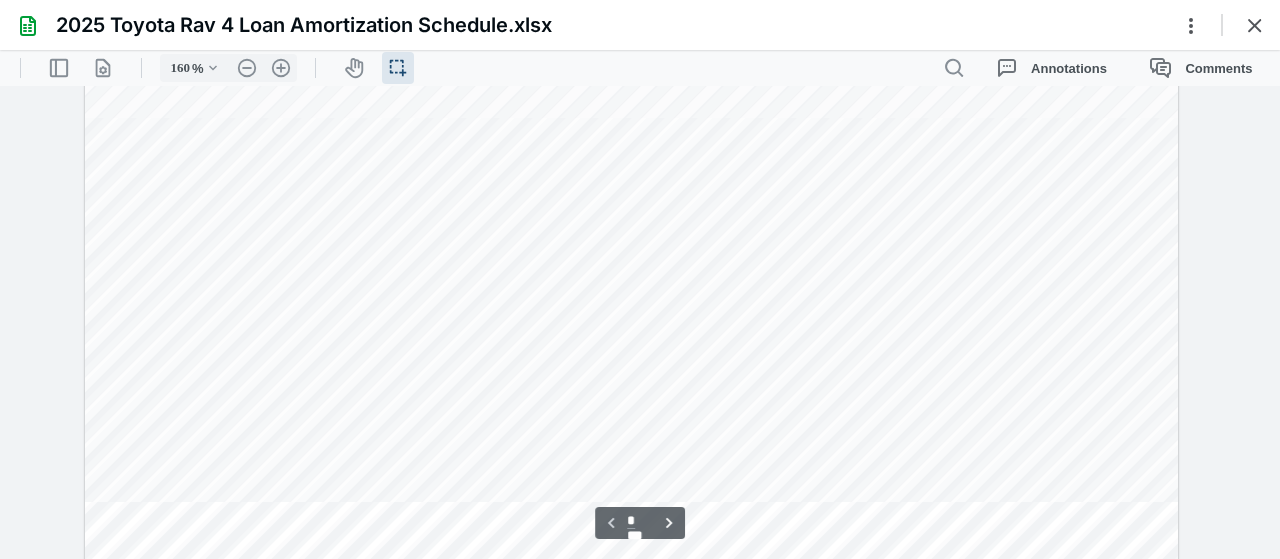 scroll, scrollTop: 24, scrollLeft: 358, axis: both 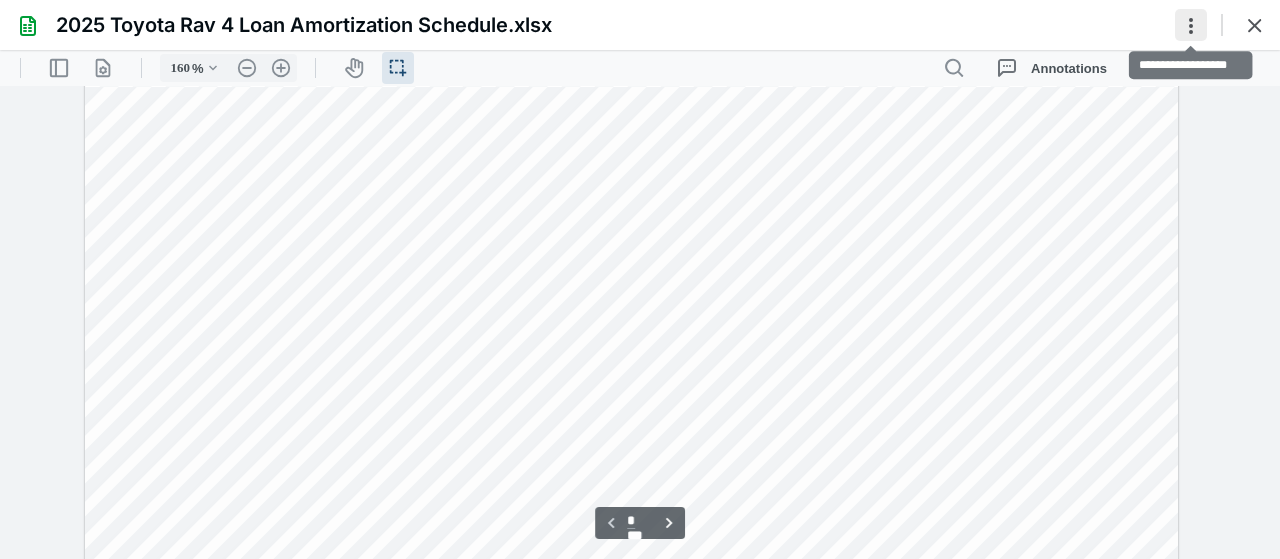click at bounding box center (1191, 25) 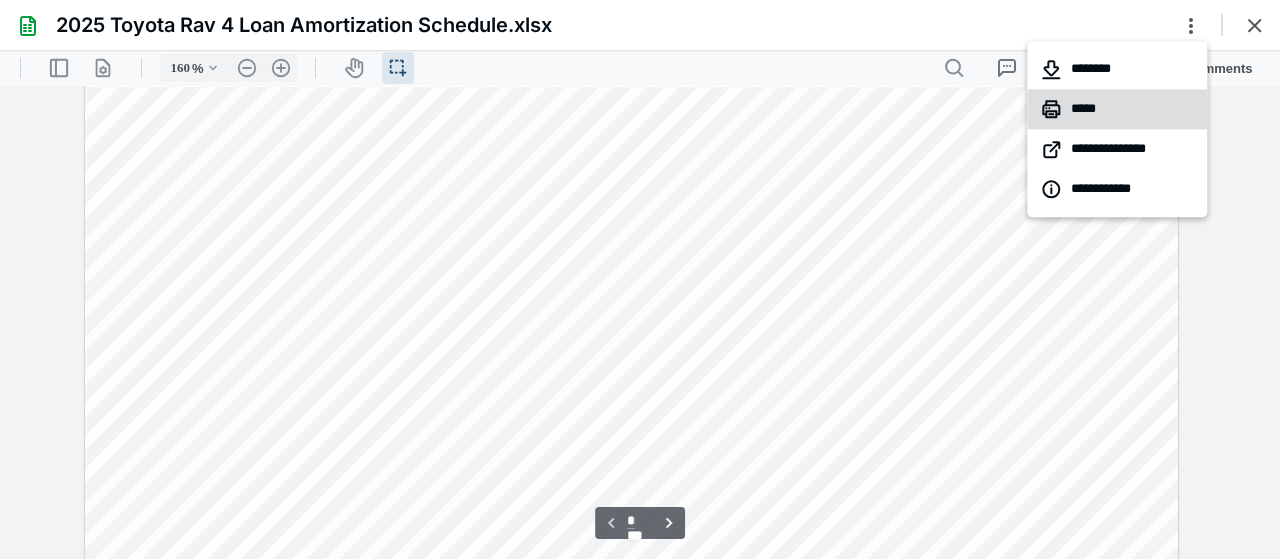 click on "*****" at bounding box center (1117, 109) 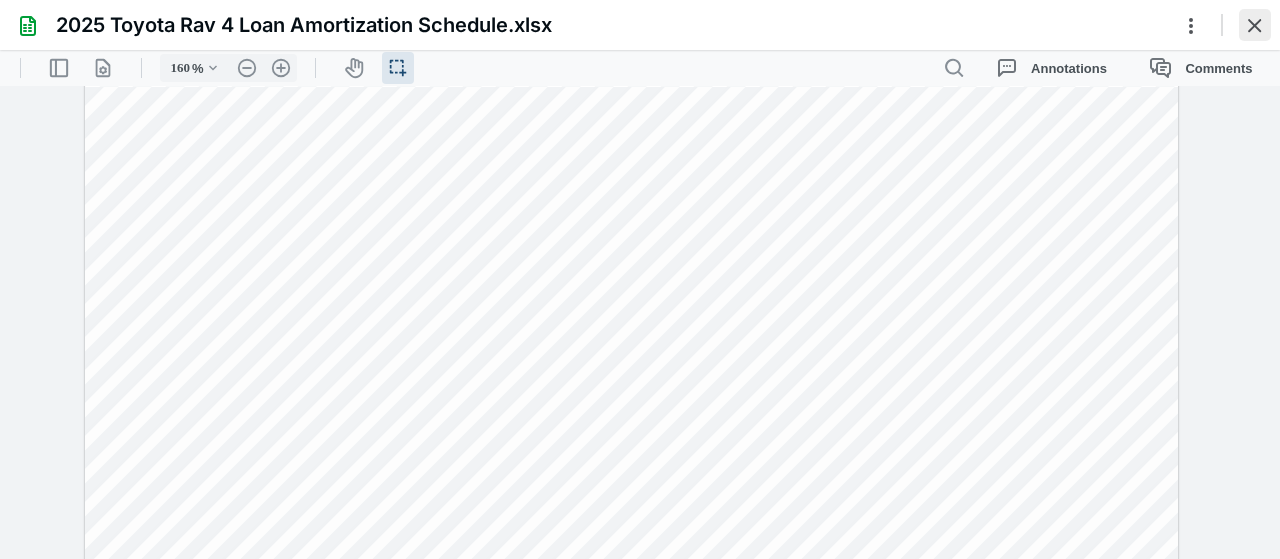 click at bounding box center [1255, 25] 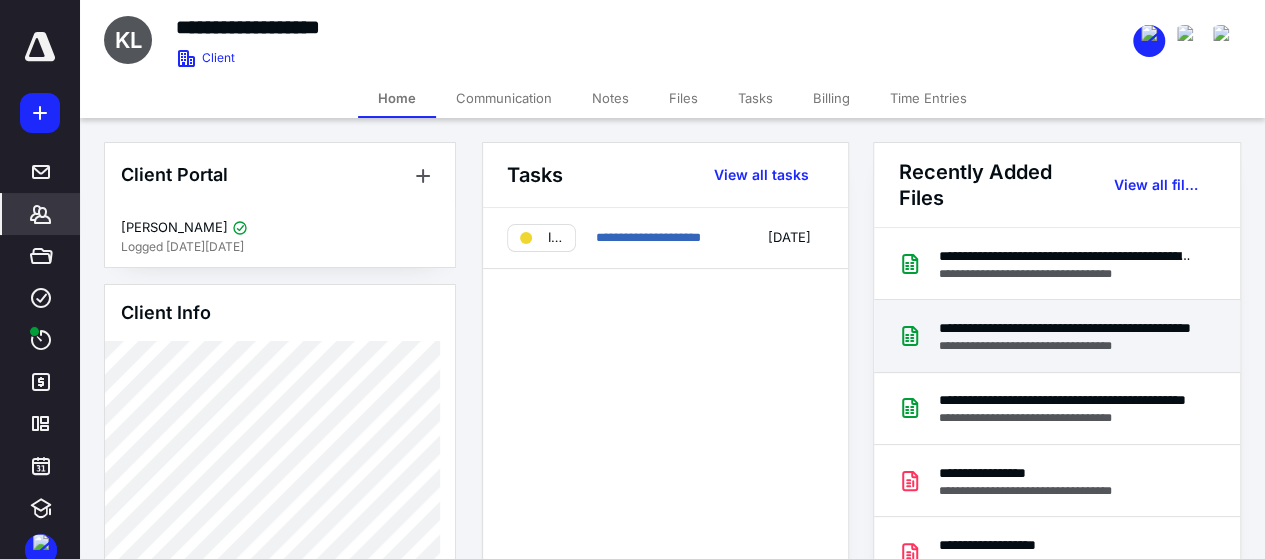 click on "**********" at bounding box center (1065, 328) 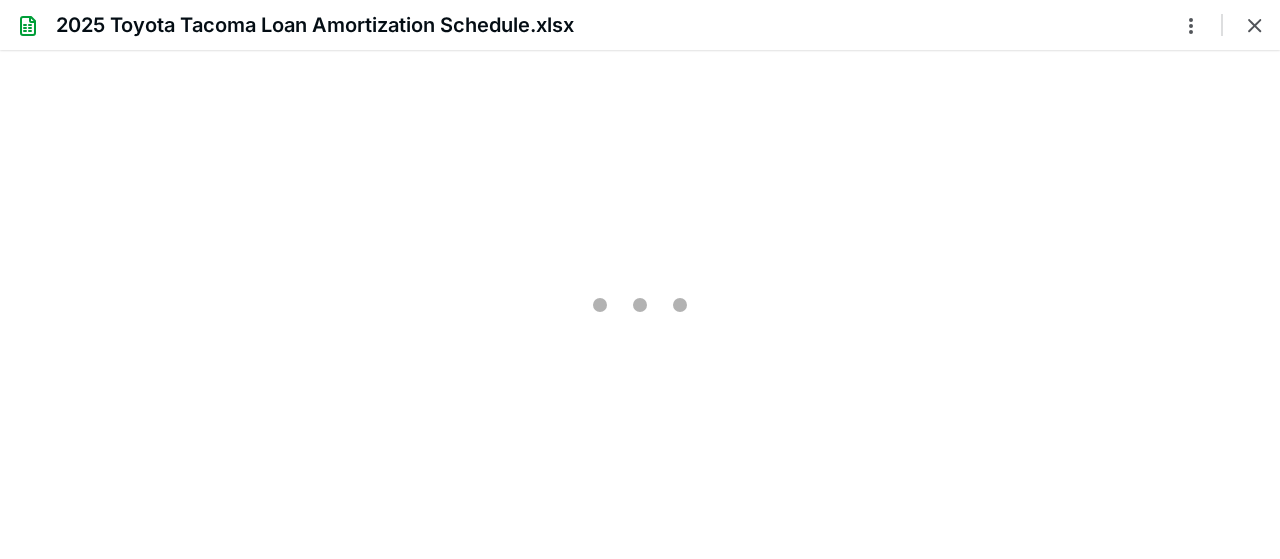 scroll, scrollTop: 0, scrollLeft: 0, axis: both 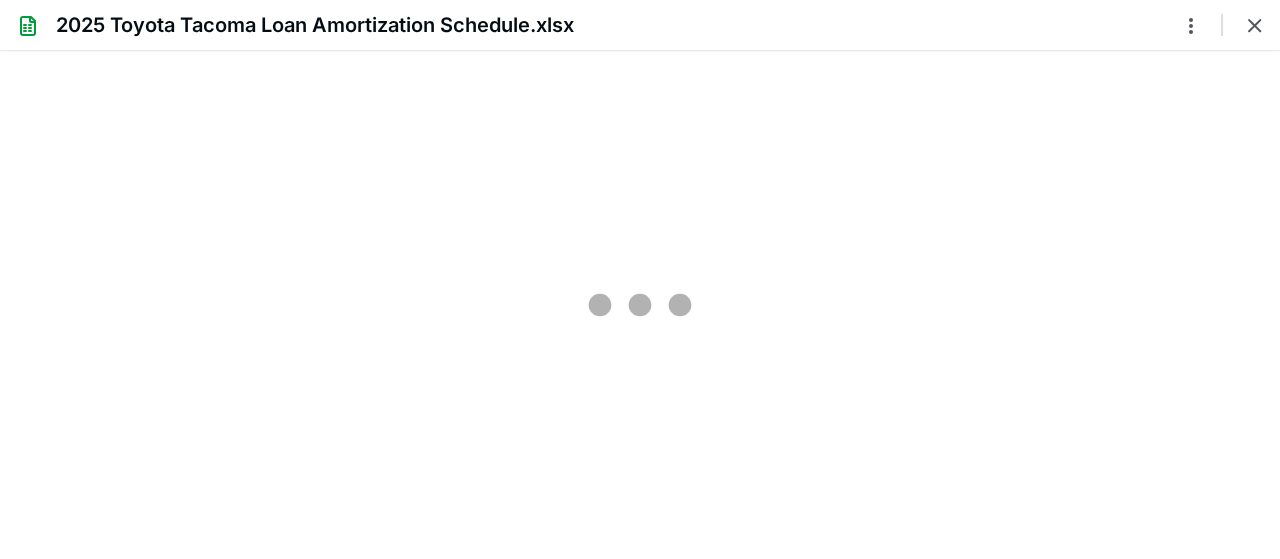 type on "10" 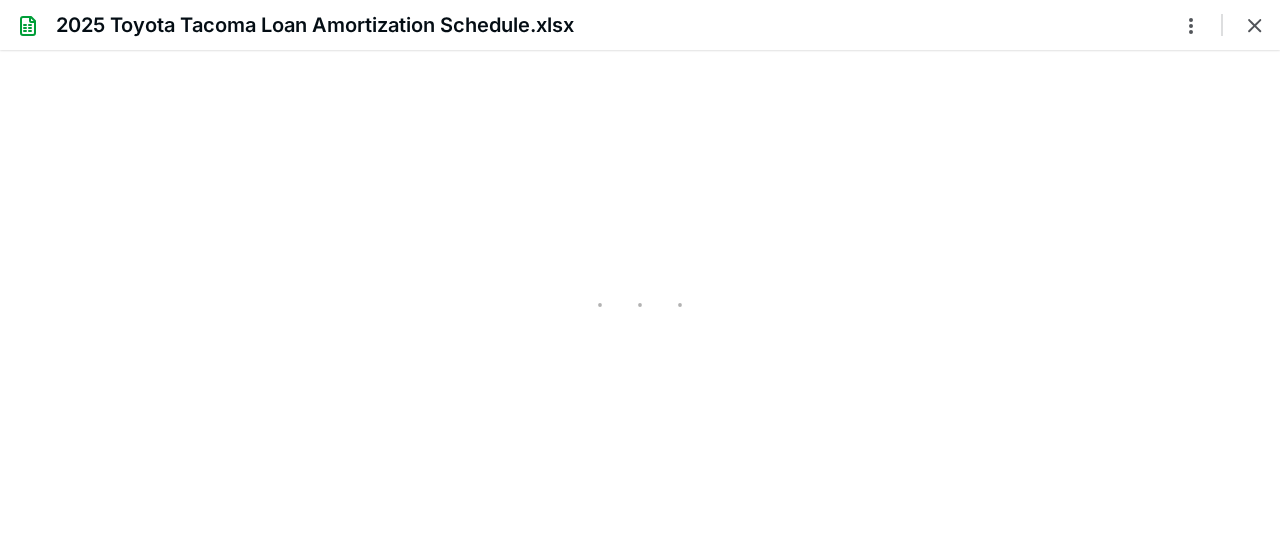 scroll, scrollTop: 37, scrollLeft: 0, axis: vertical 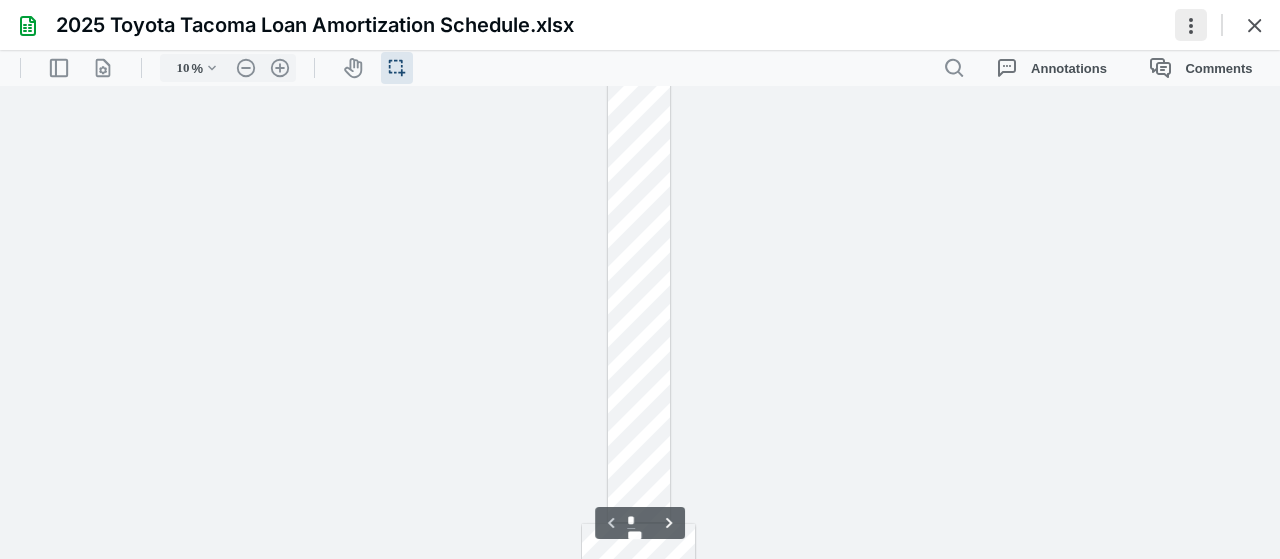 click at bounding box center [1191, 25] 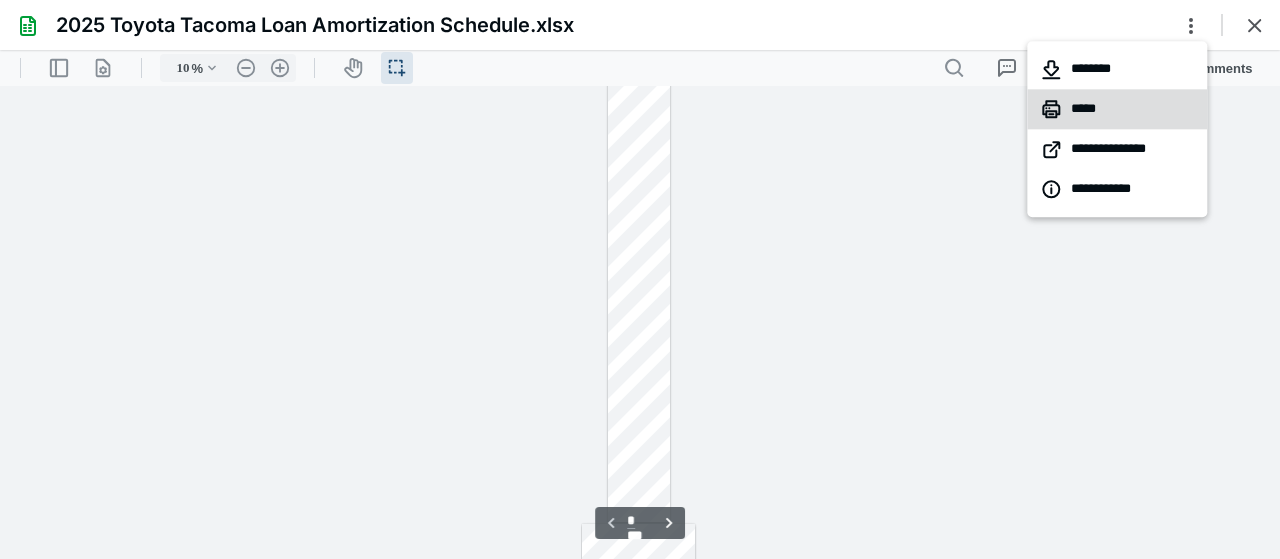 click on "*****" at bounding box center (1117, 109) 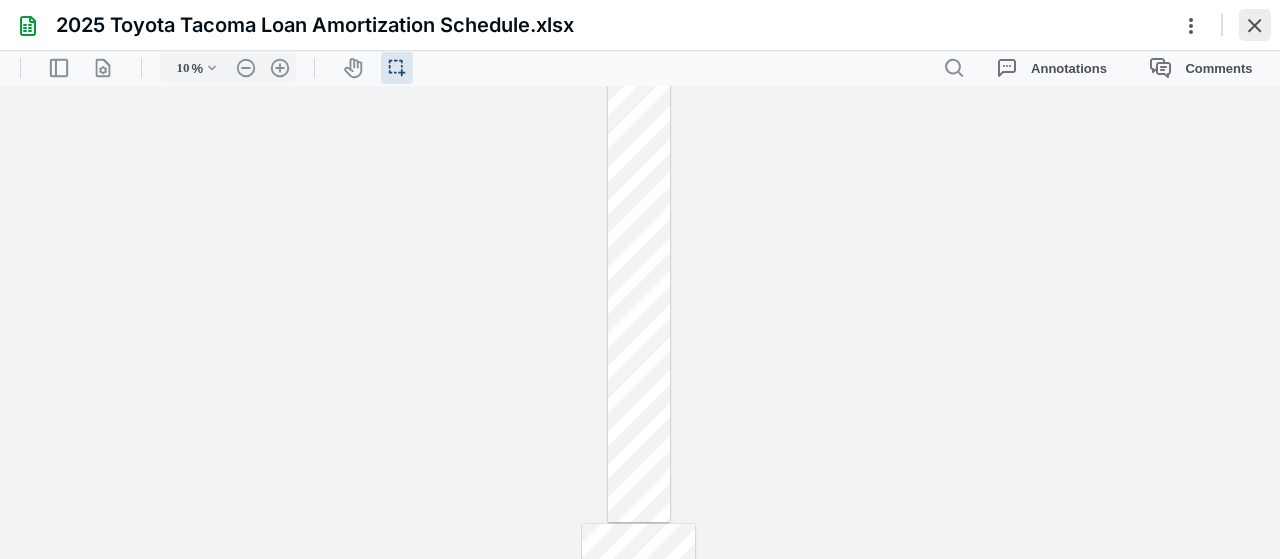 click at bounding box center [1255, 25] 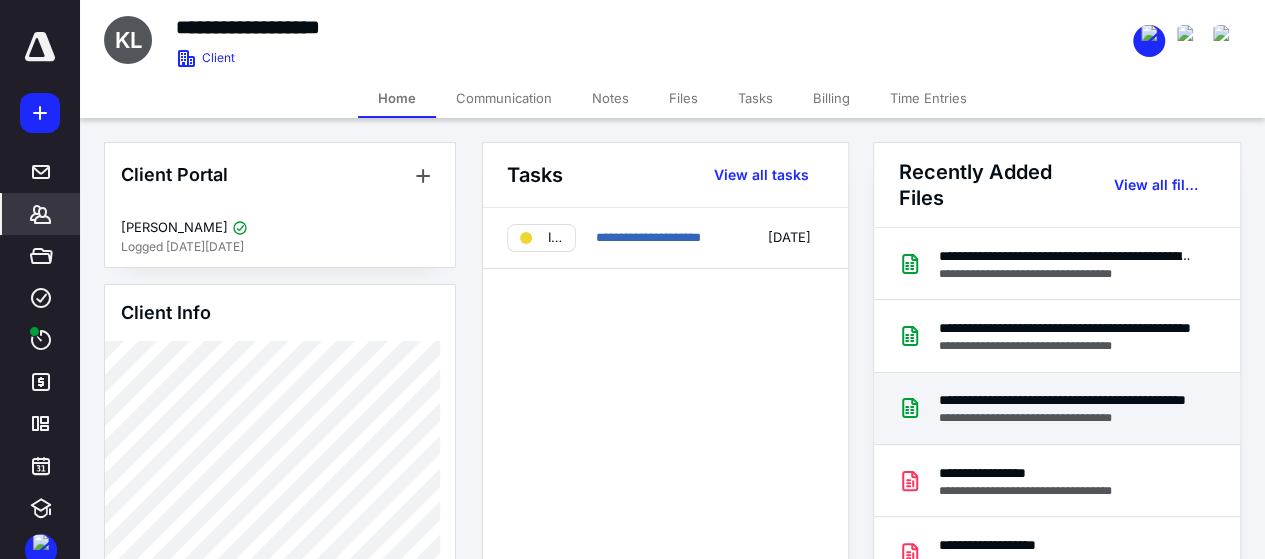 click on "**********" at bounding box center [1065, 400] 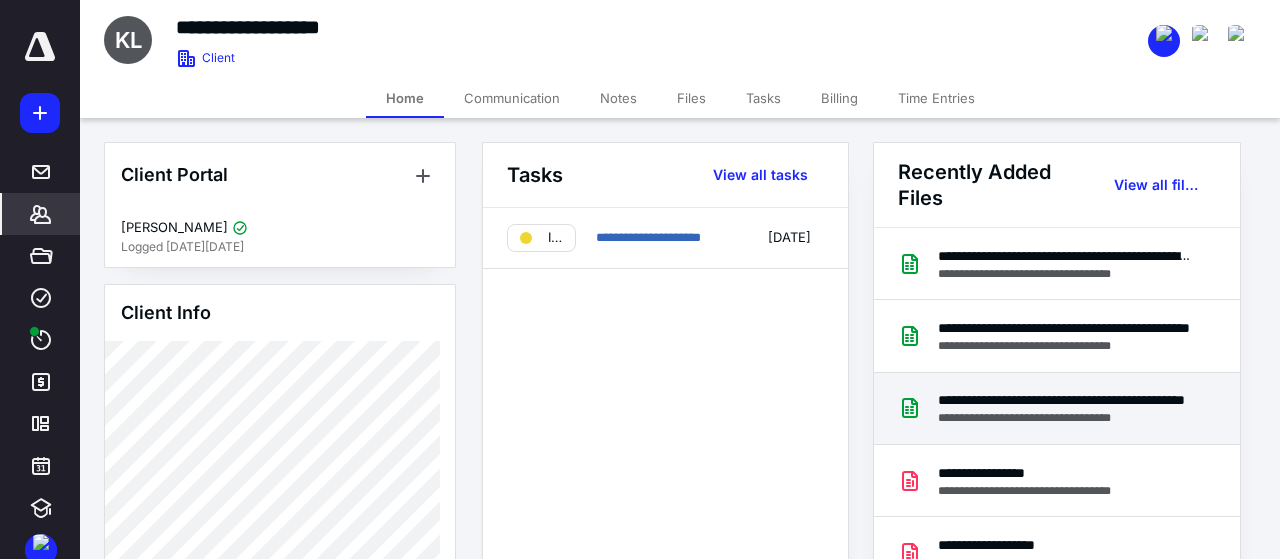 click at bounding box center (640, 299) 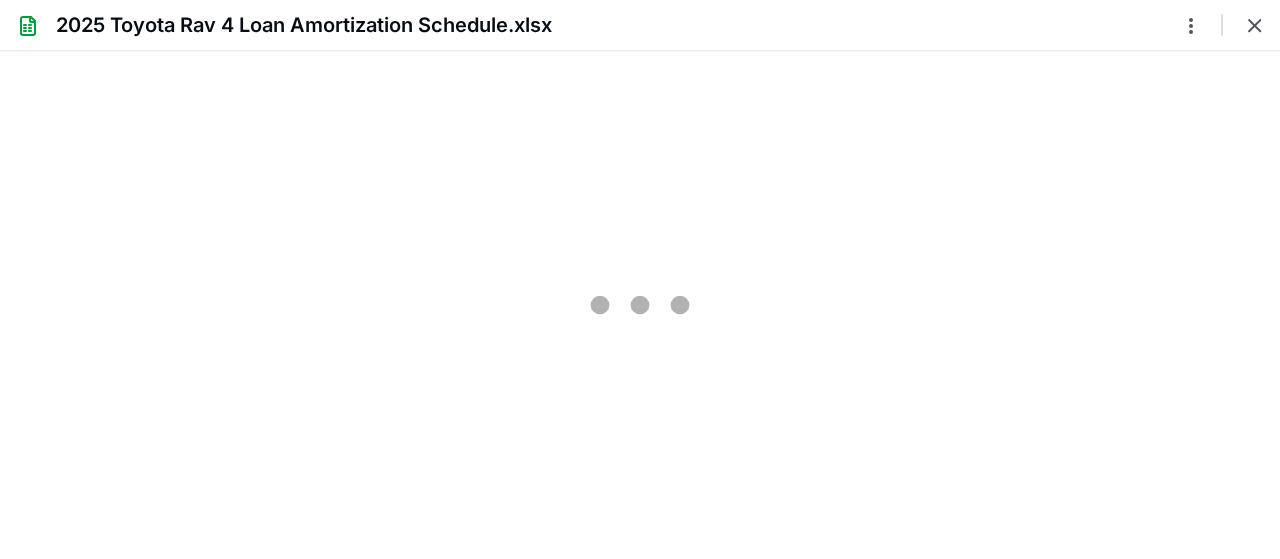 scroll, scrollTop: 0, scrollLeft: 0, axis: both 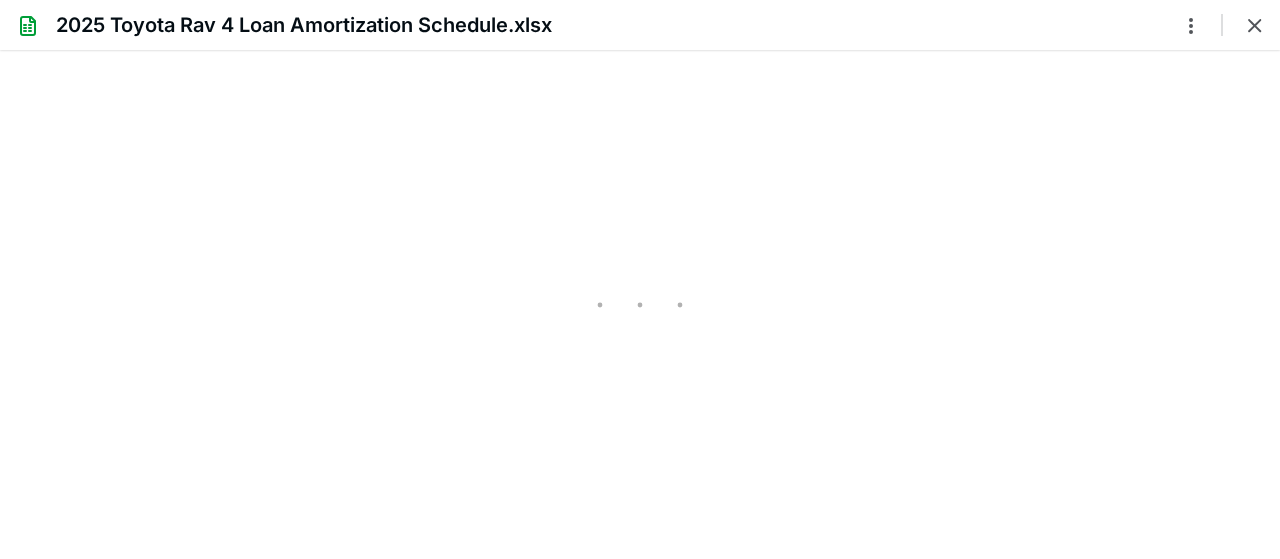 type on "10" 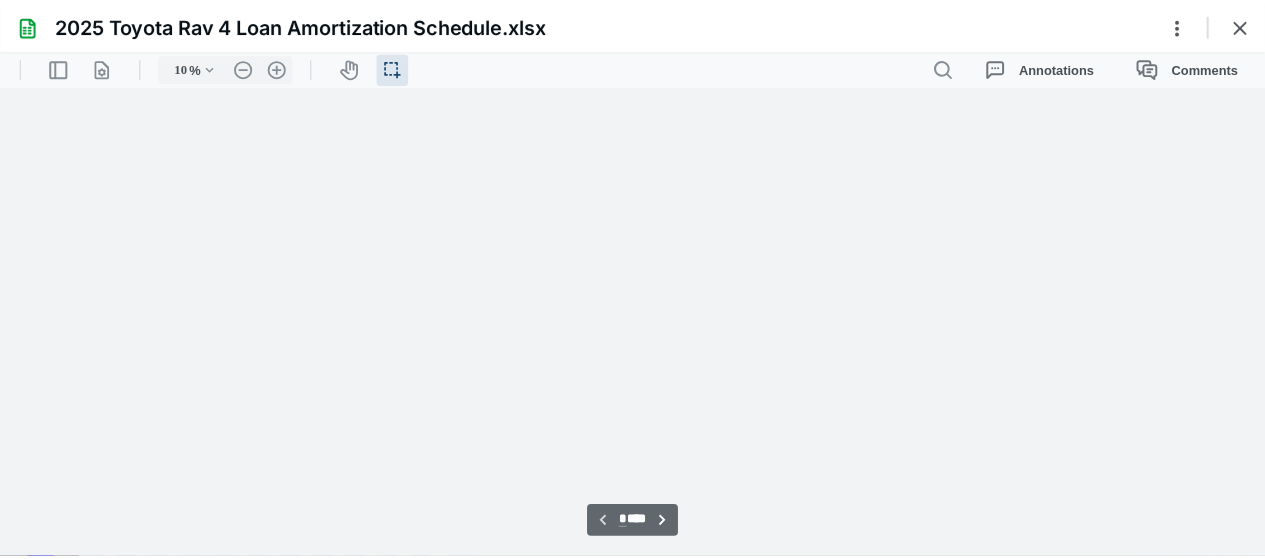 scroll, scrollTop: 37, scrollLeft: 0, axis: vertical 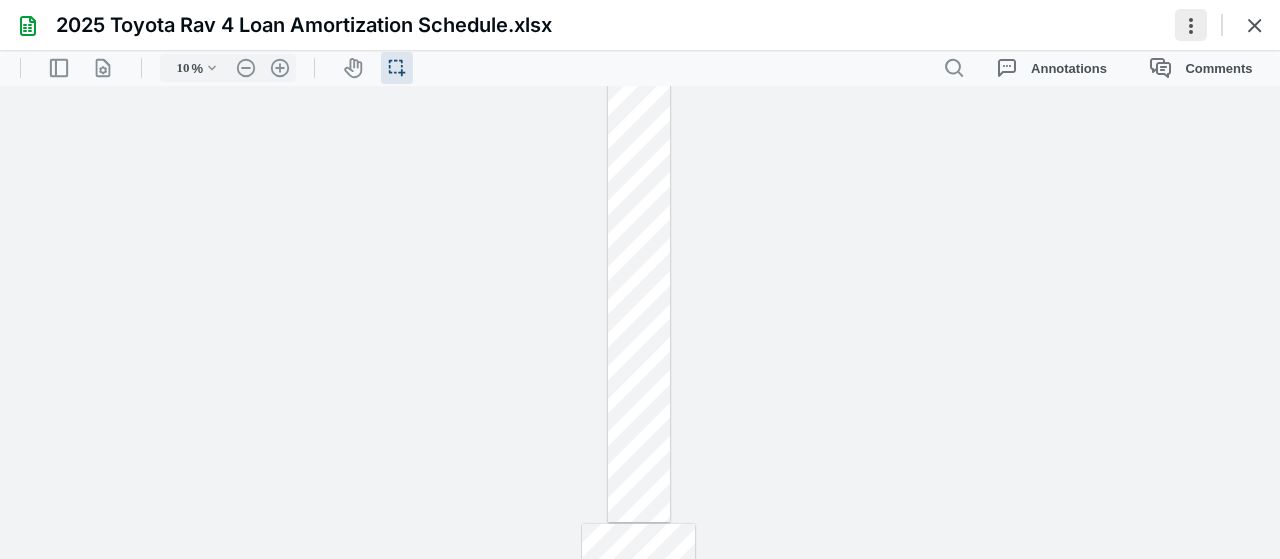 click at bounding box center [1191, 25] 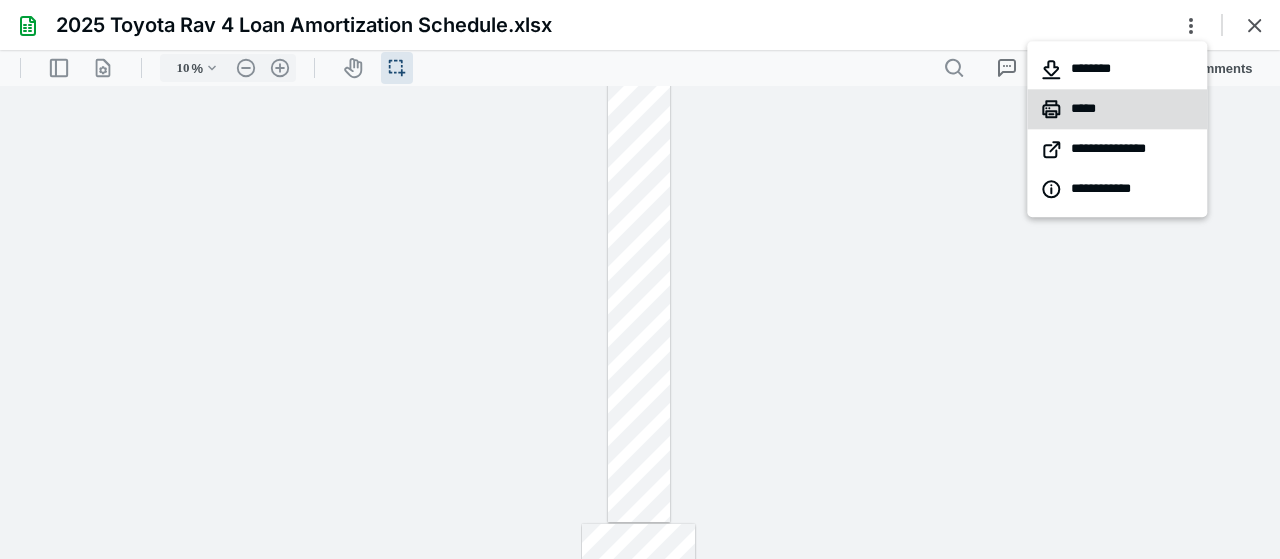 click on "*****" at bounding box center (1117, 109) 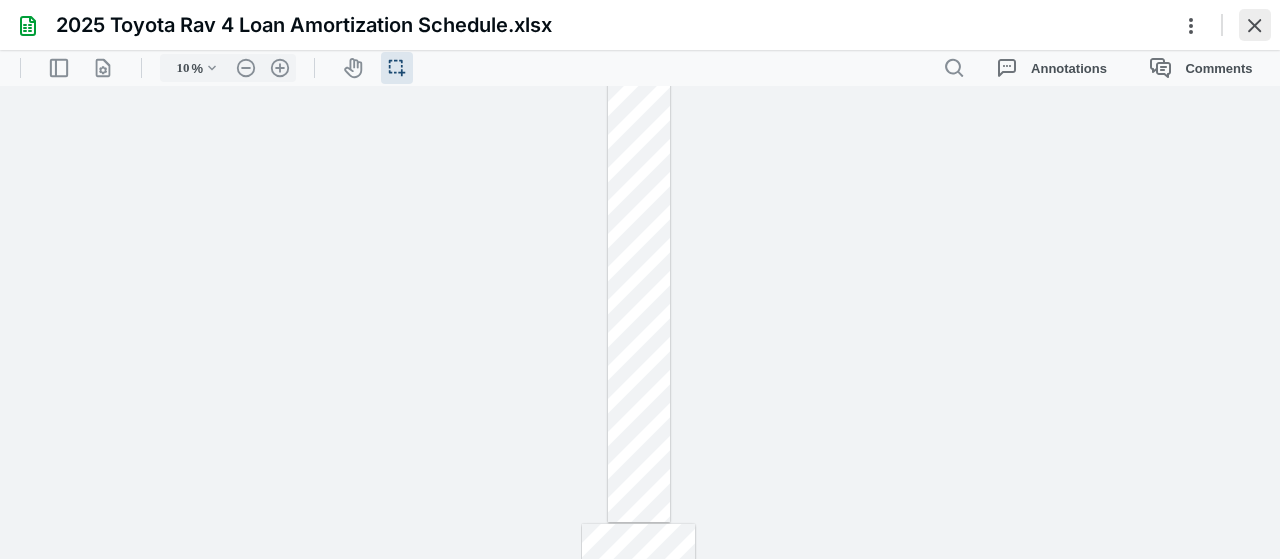 click at bounding box center [1255, 25] 